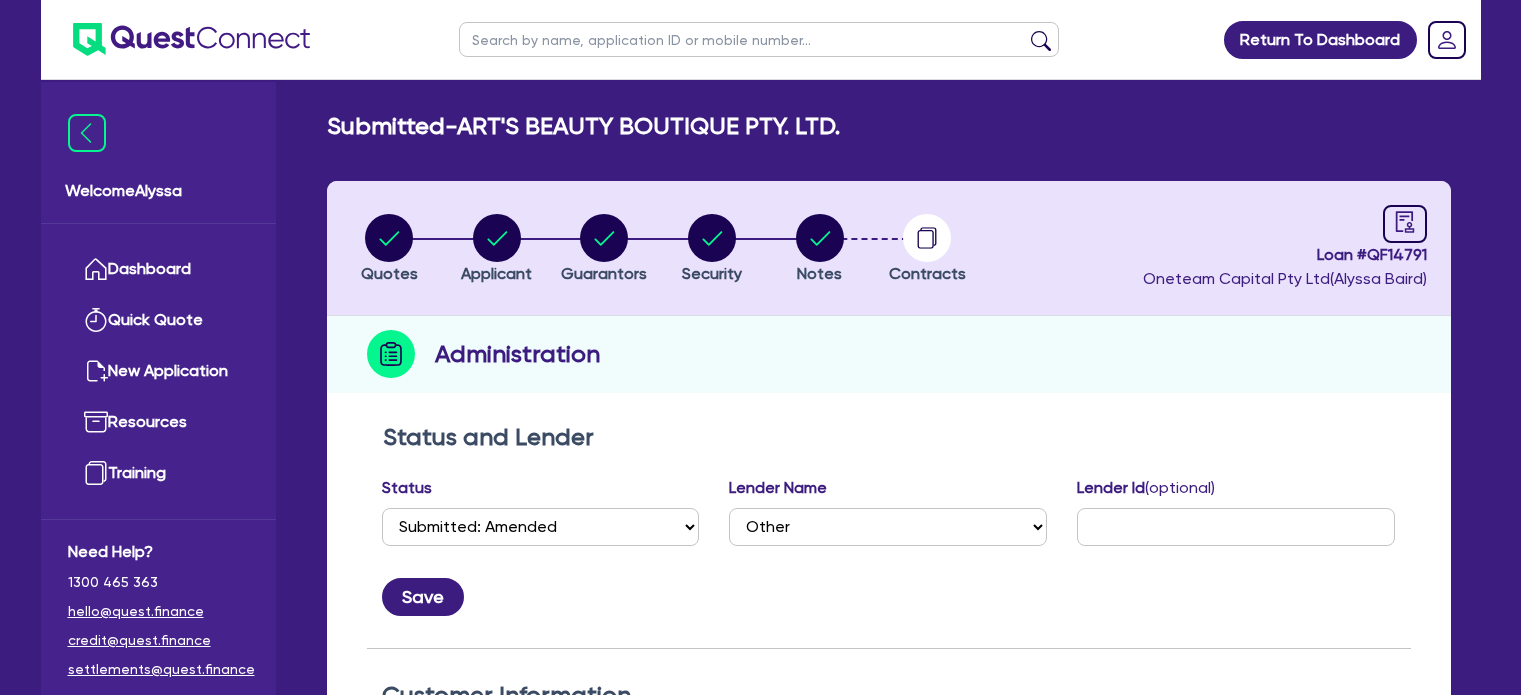 select on "SUBMITTED_AMENDED" 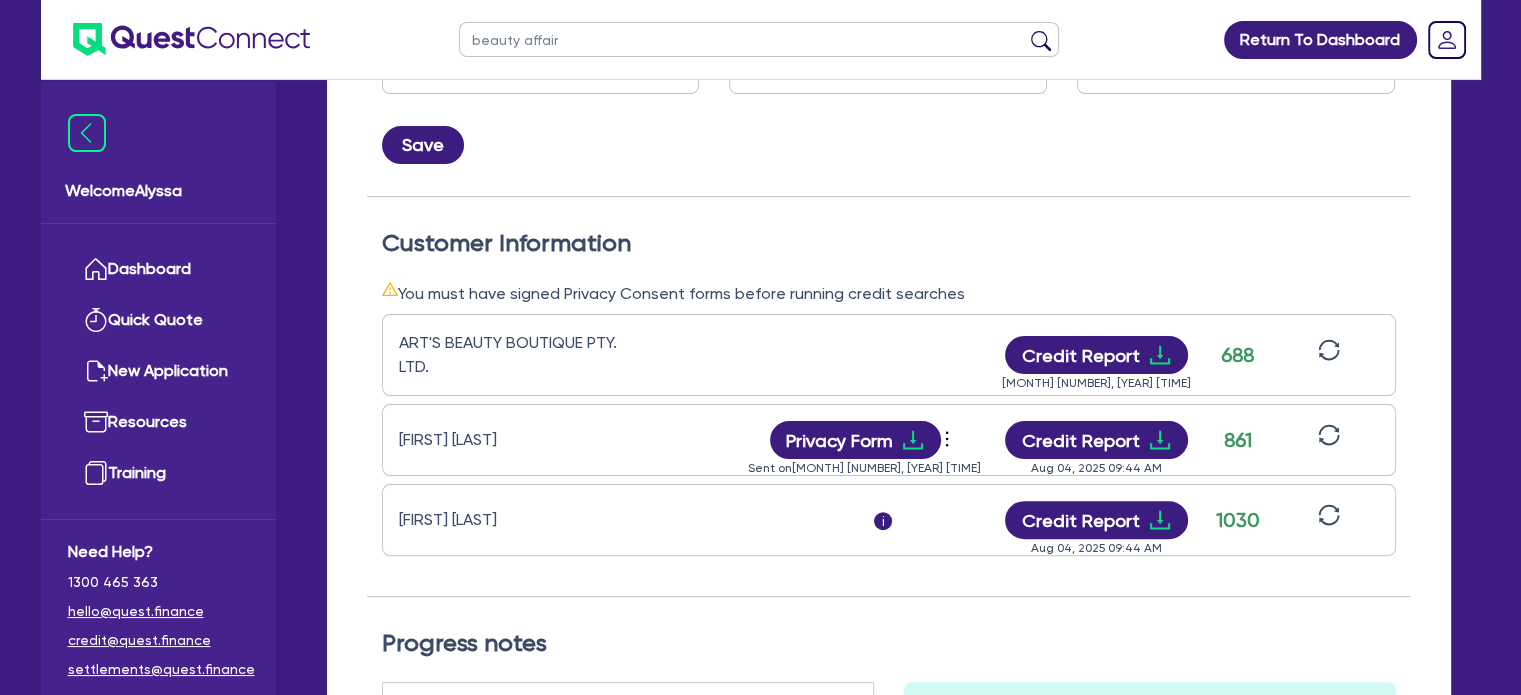 type on "beauty affairs" 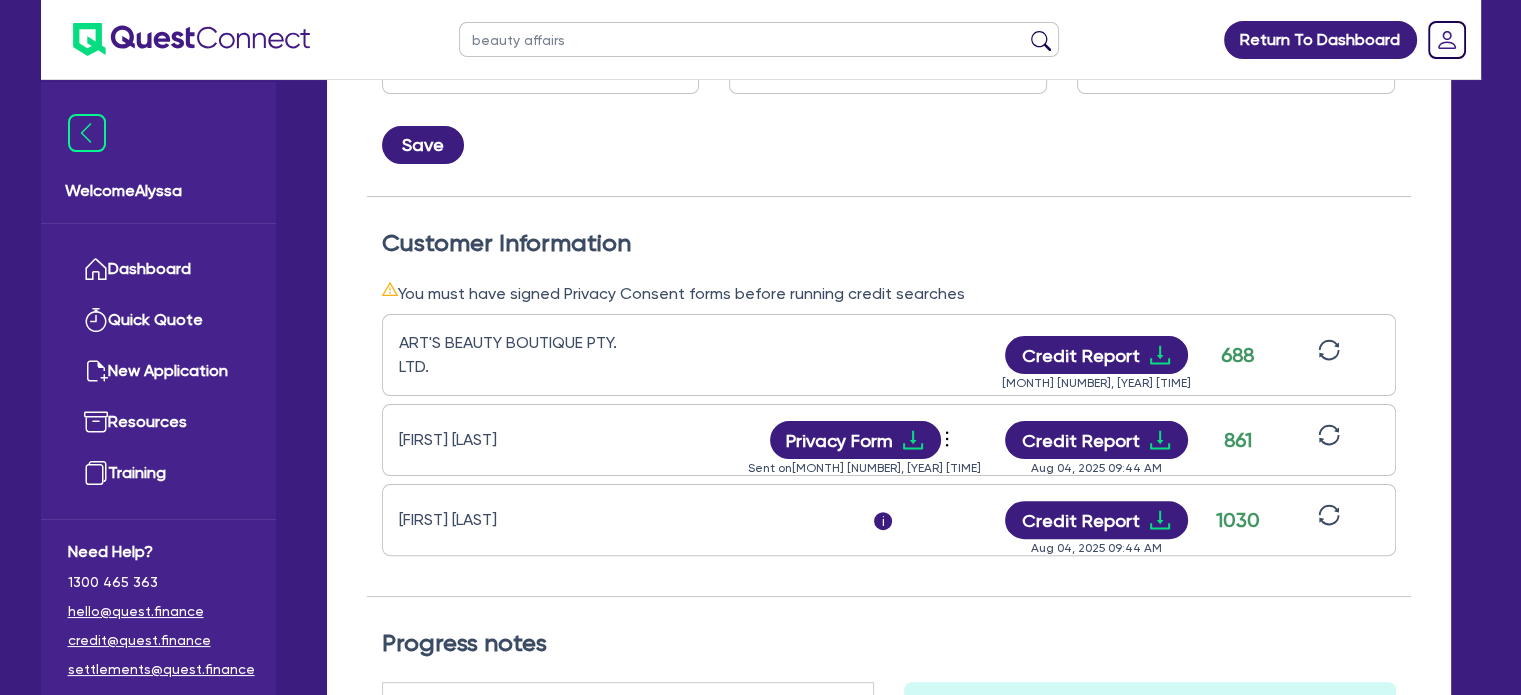 click at bounding box center [1041, 44] 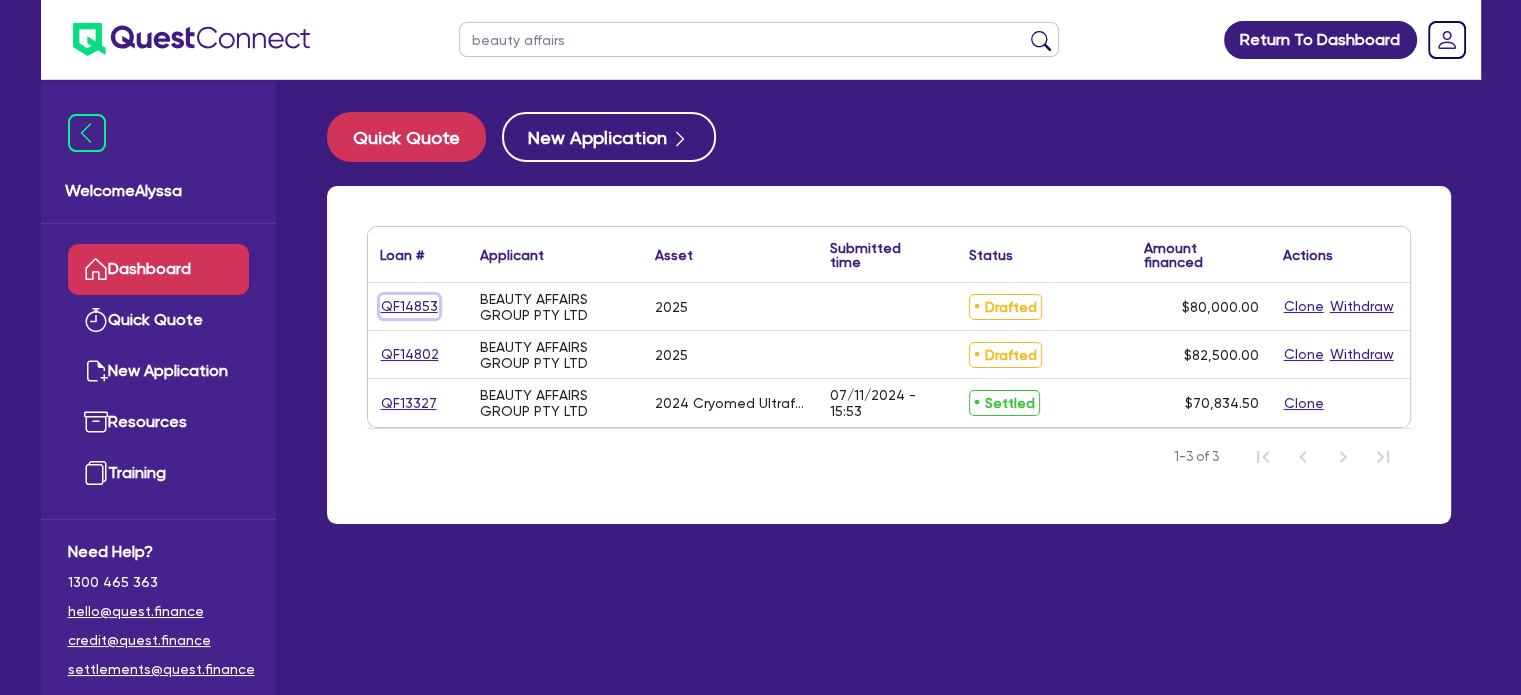 click on "QF14853" at bounding box center (409, 306) 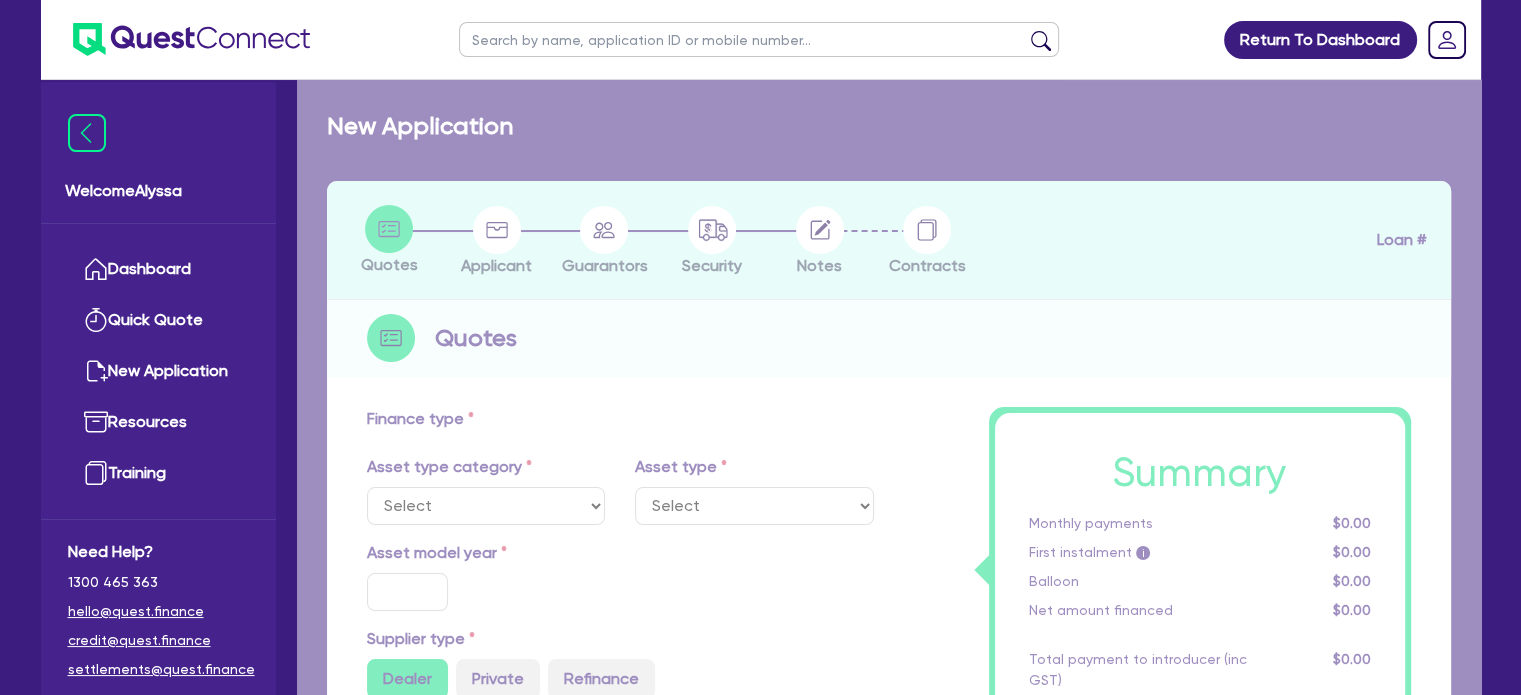 select on "TERTIARY_ASSETS" 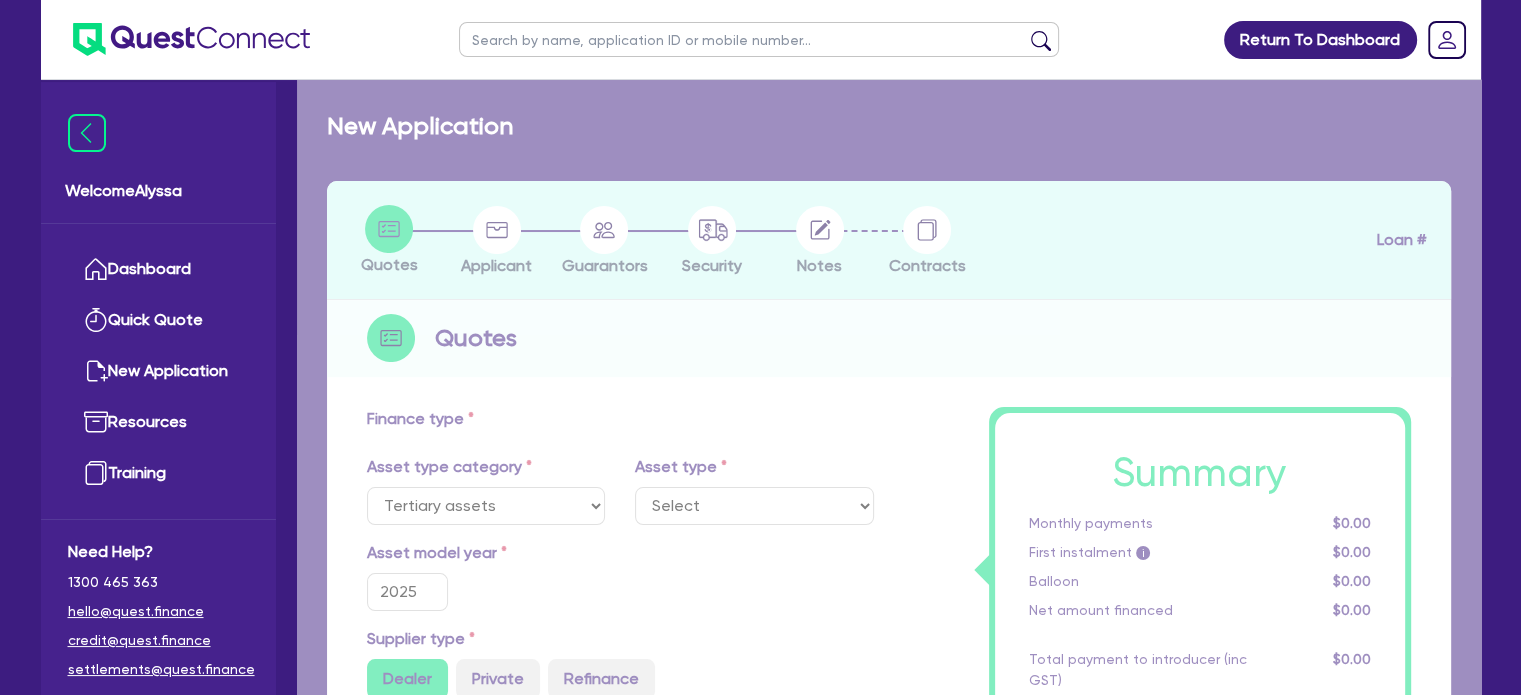 select on "BEAUTY_EQUIPMENT" 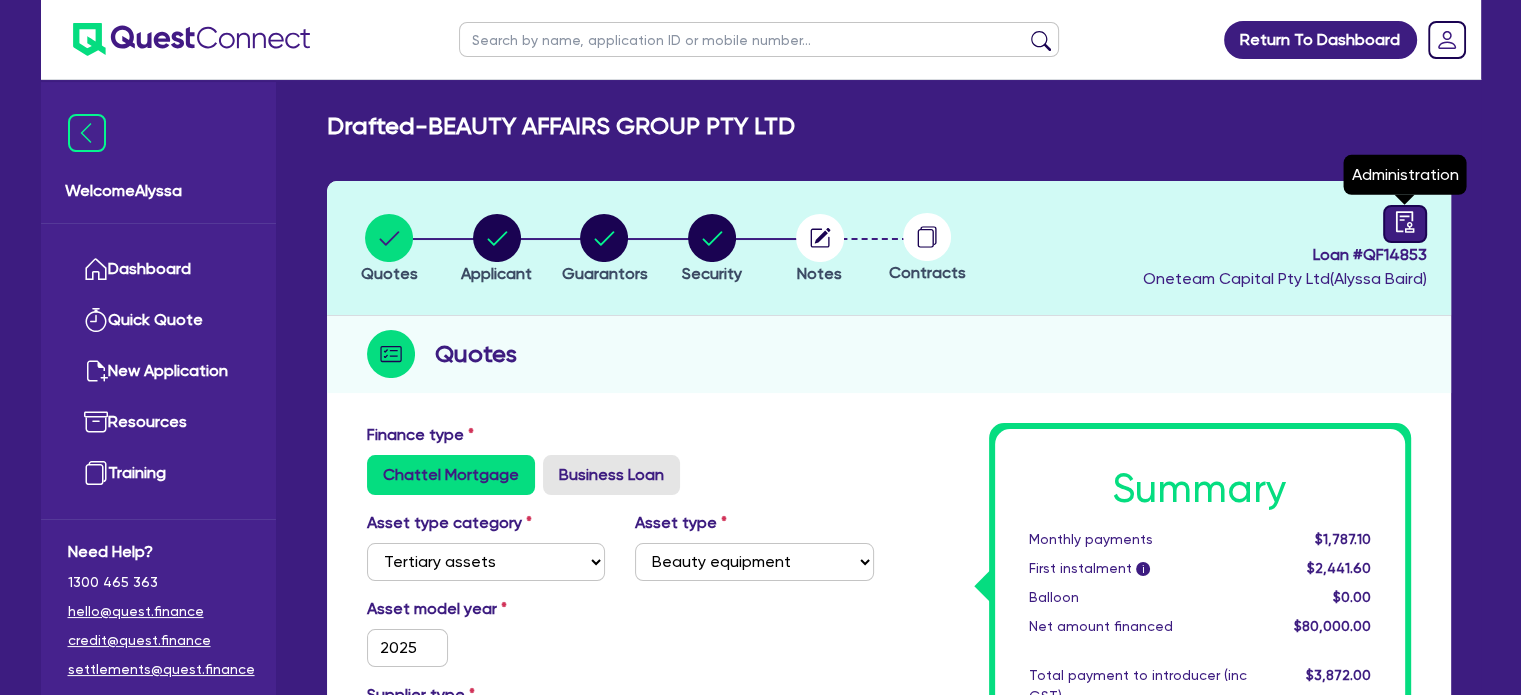 click 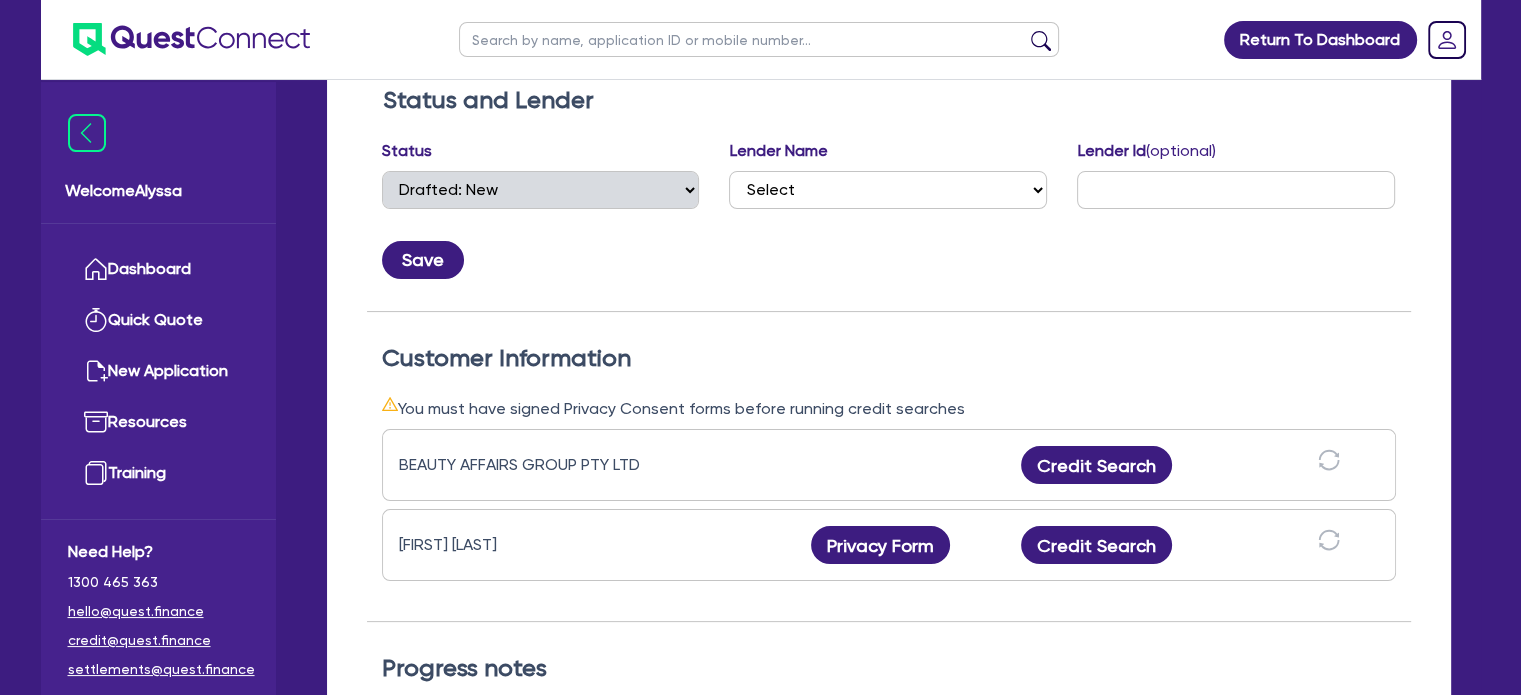 scroll, scrollTop: 303, scrollLeft: 0, axis: vertical 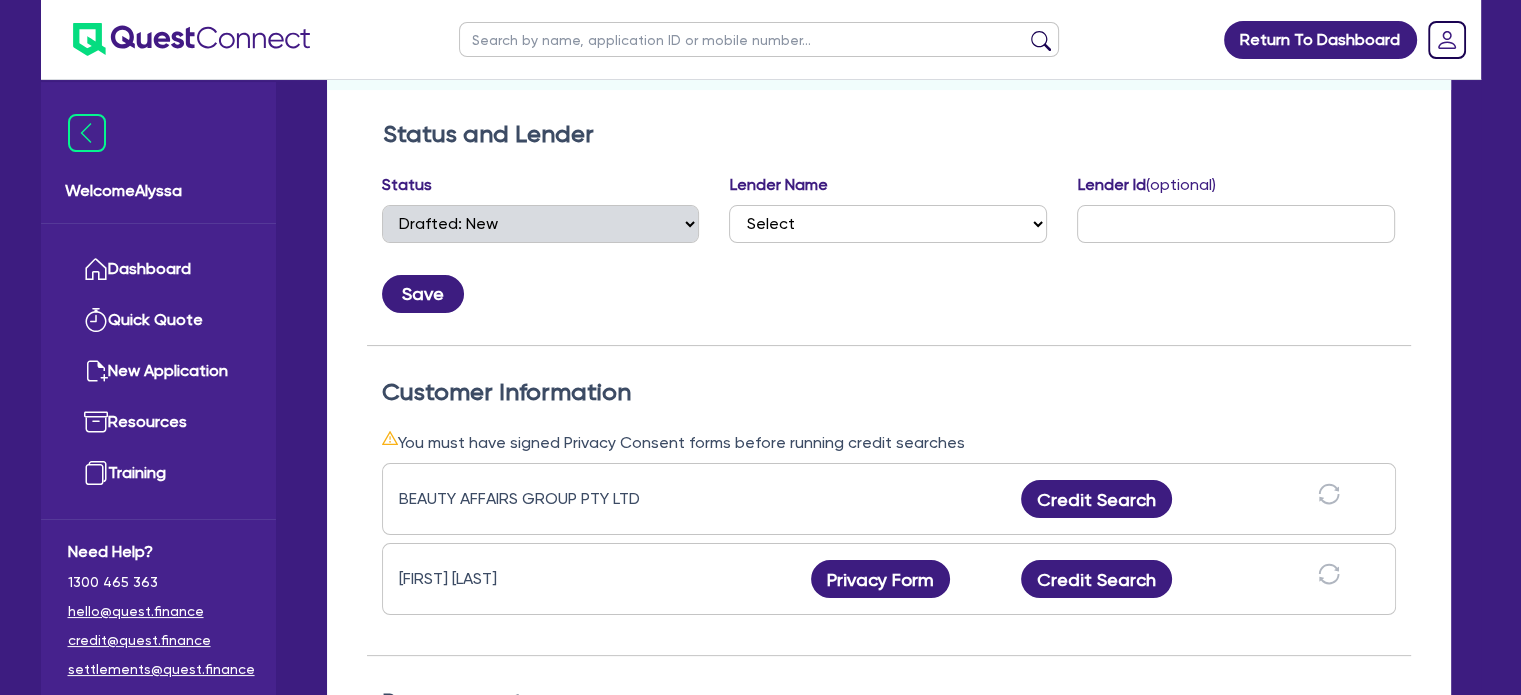 click at bounding box center (759, 39) 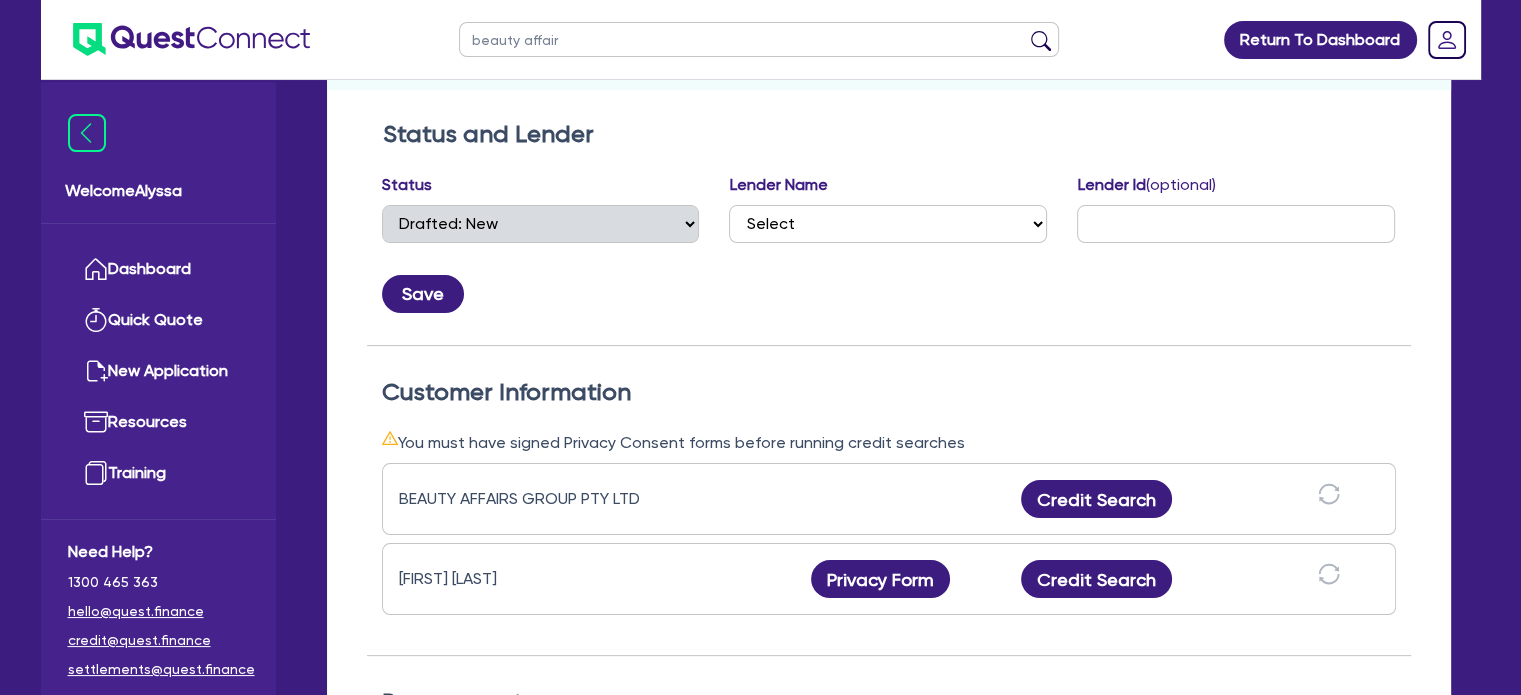 type on "beauty affairs" 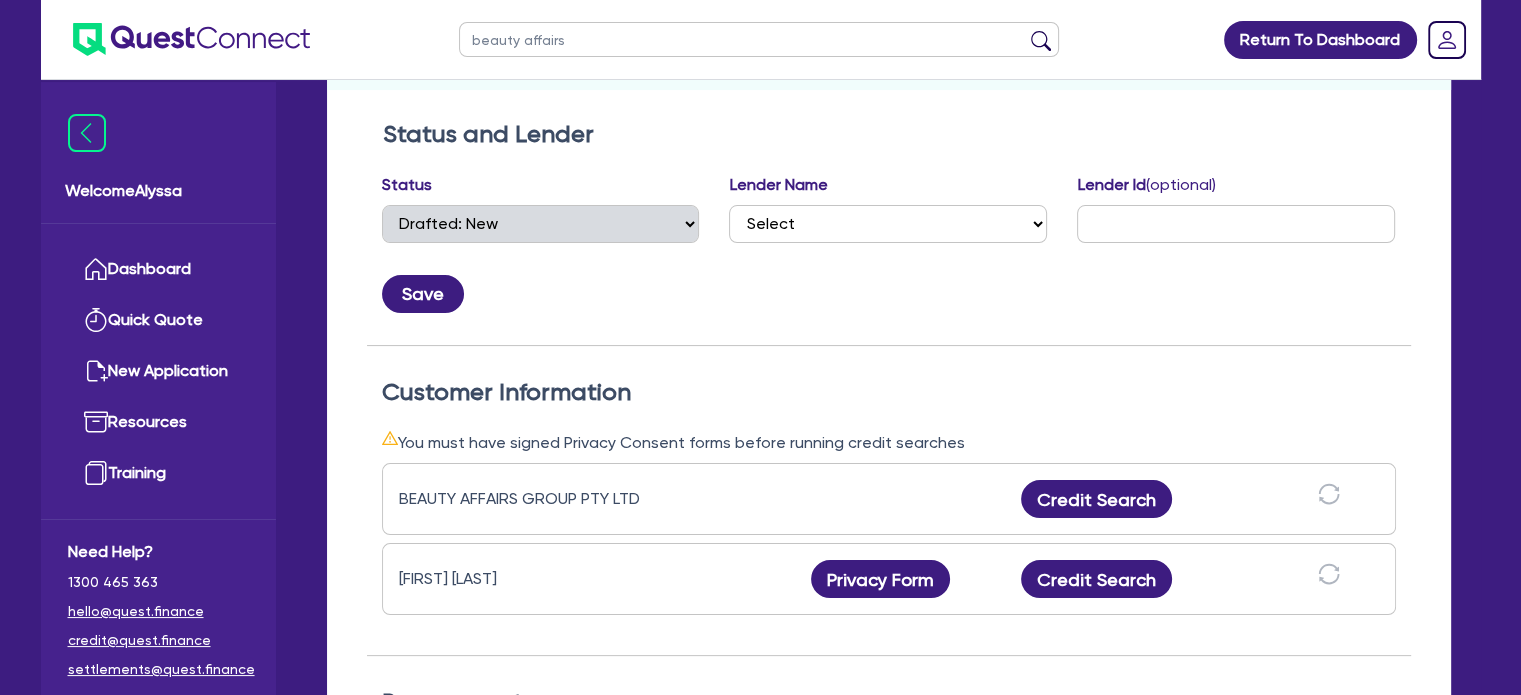 click at bounding box center [1041, 44] 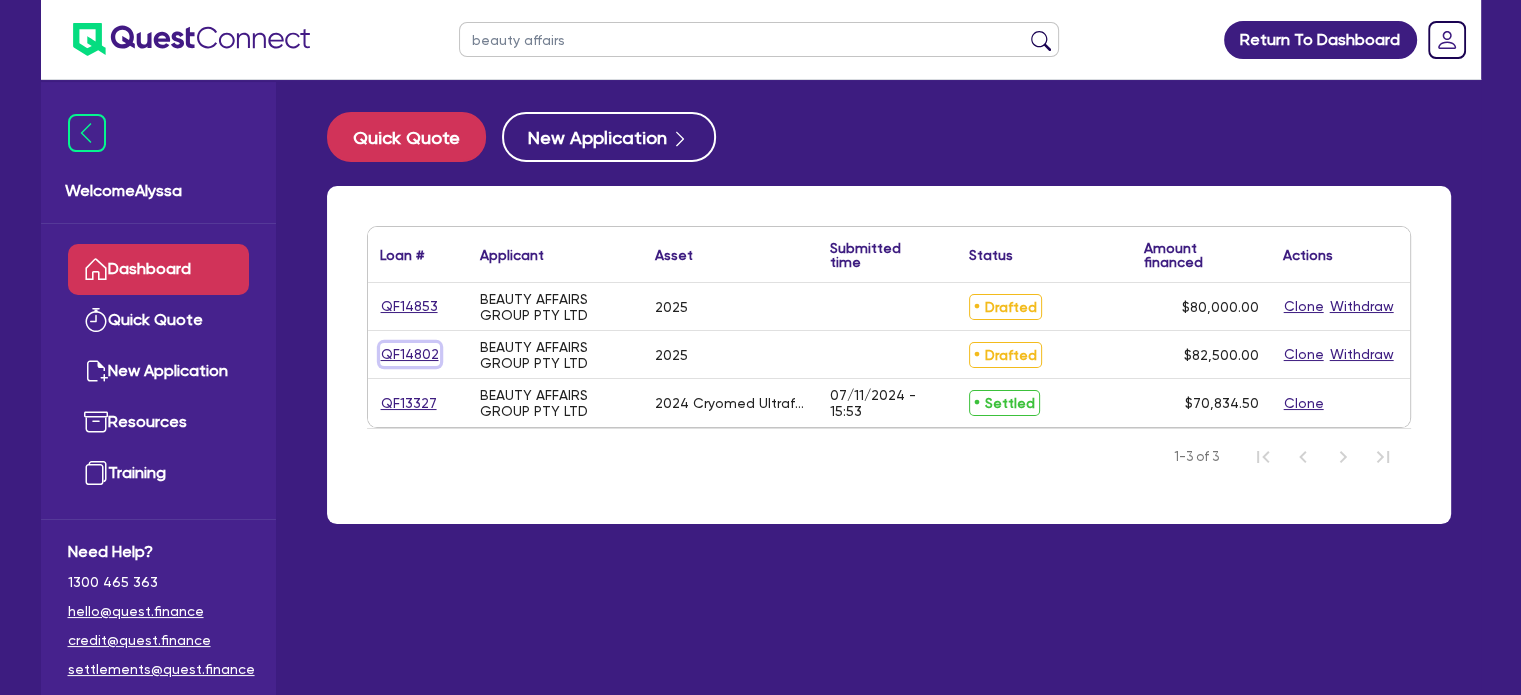 click on "QF14802" at bounding box center [410, 354] 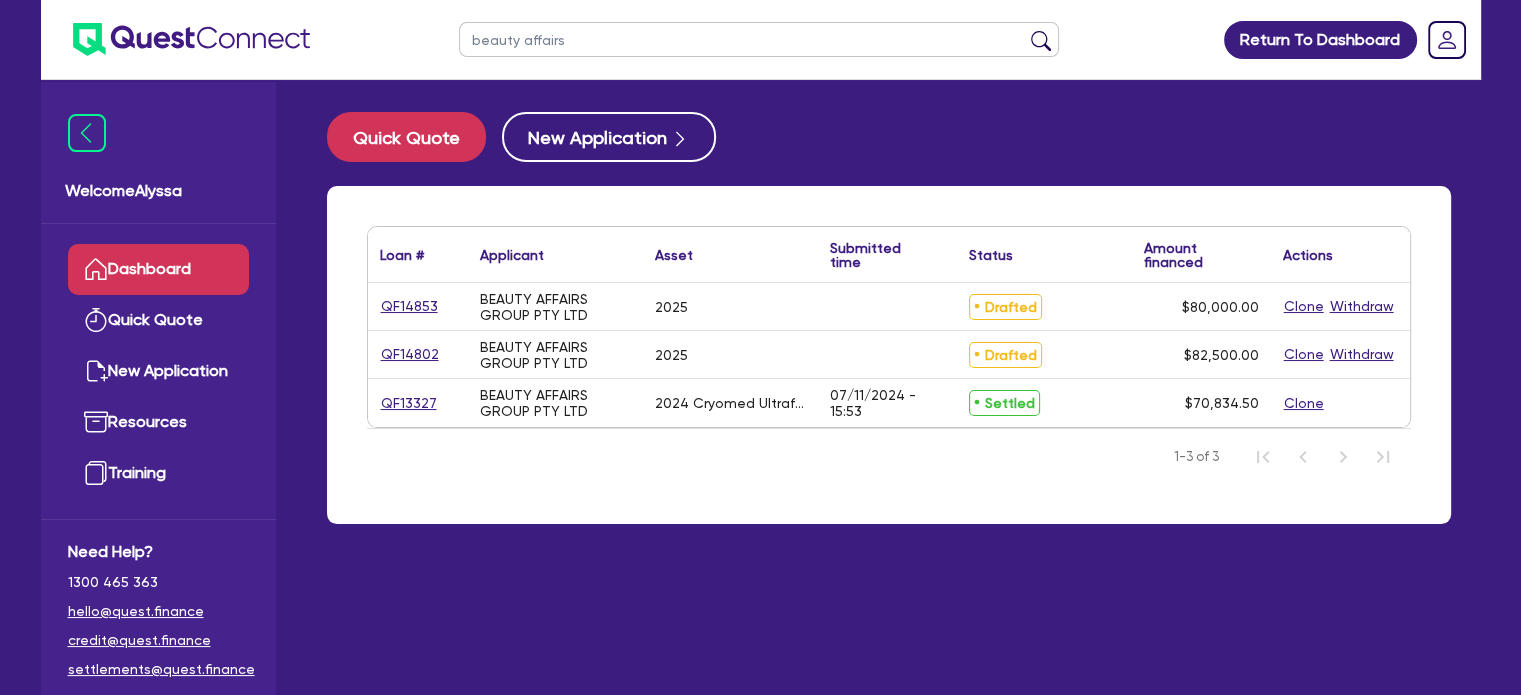 select on "TERTIARY_ASSETS" 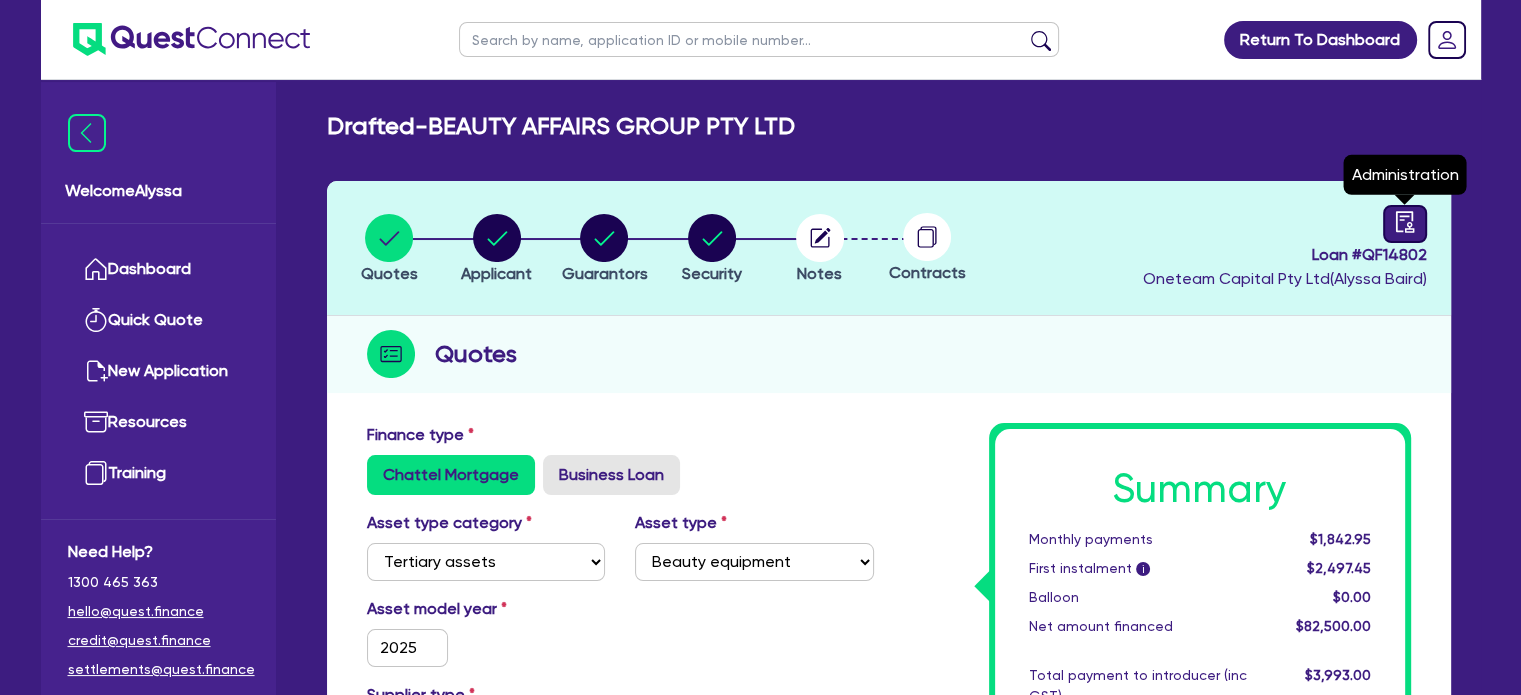 click 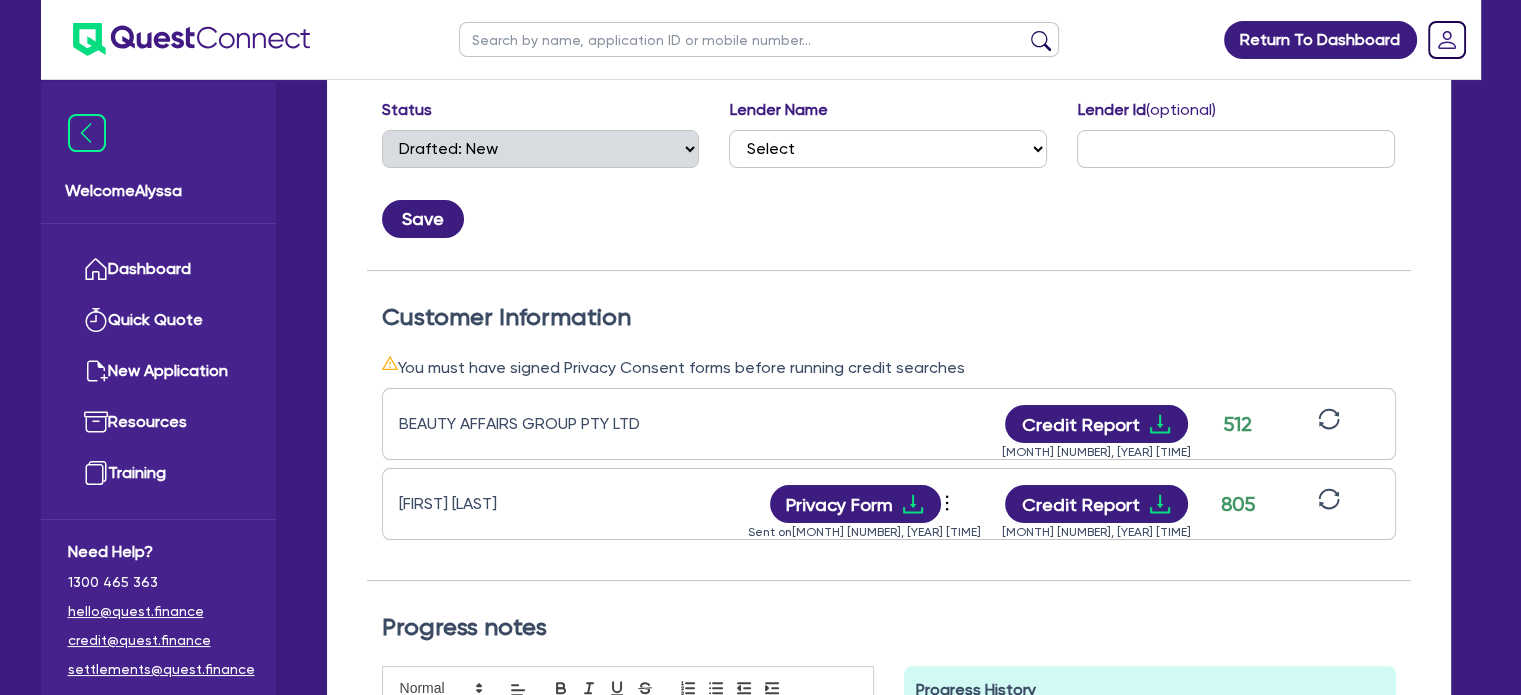 scroll, scrollTop: 408, scrollLeft: 0, axis: vertical 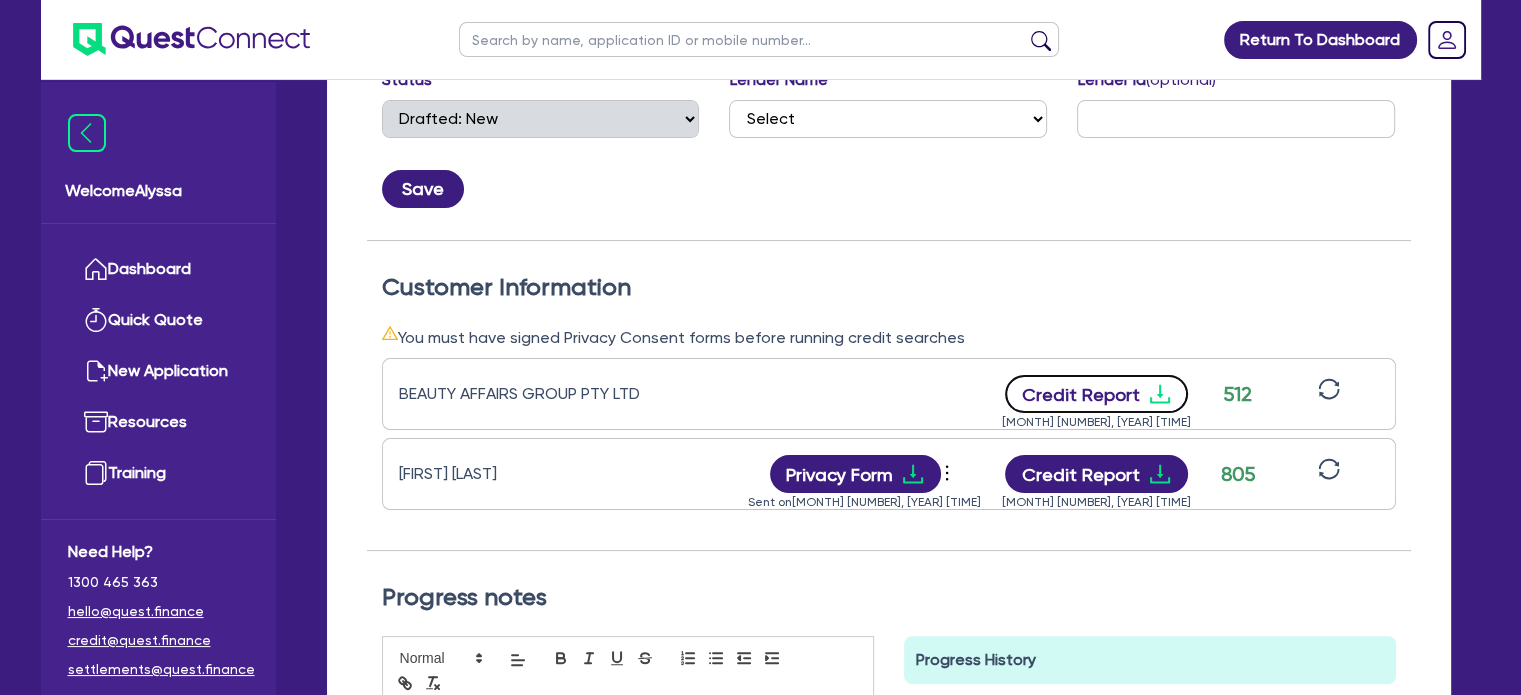 click on "Credit Report" at bounding box center [1096, 394] 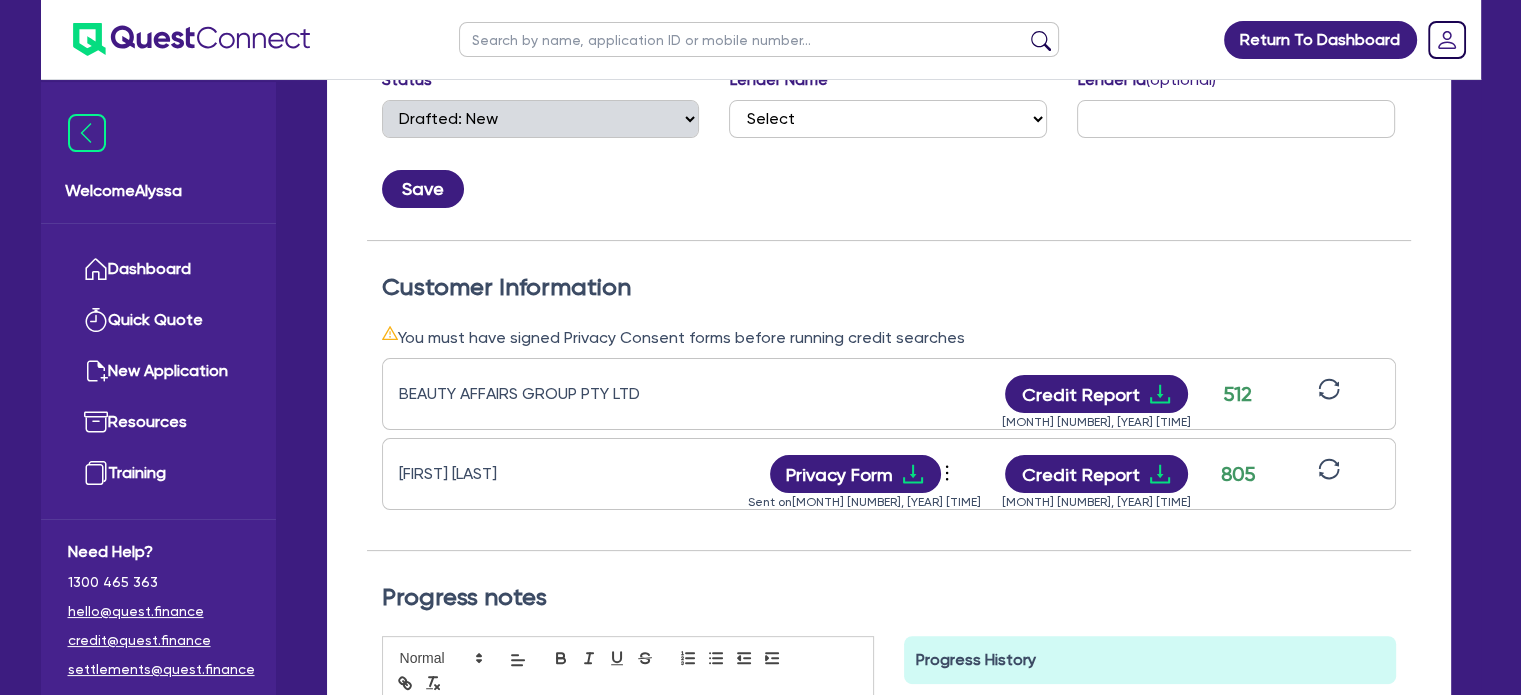 click at bounding box center [759, 39] 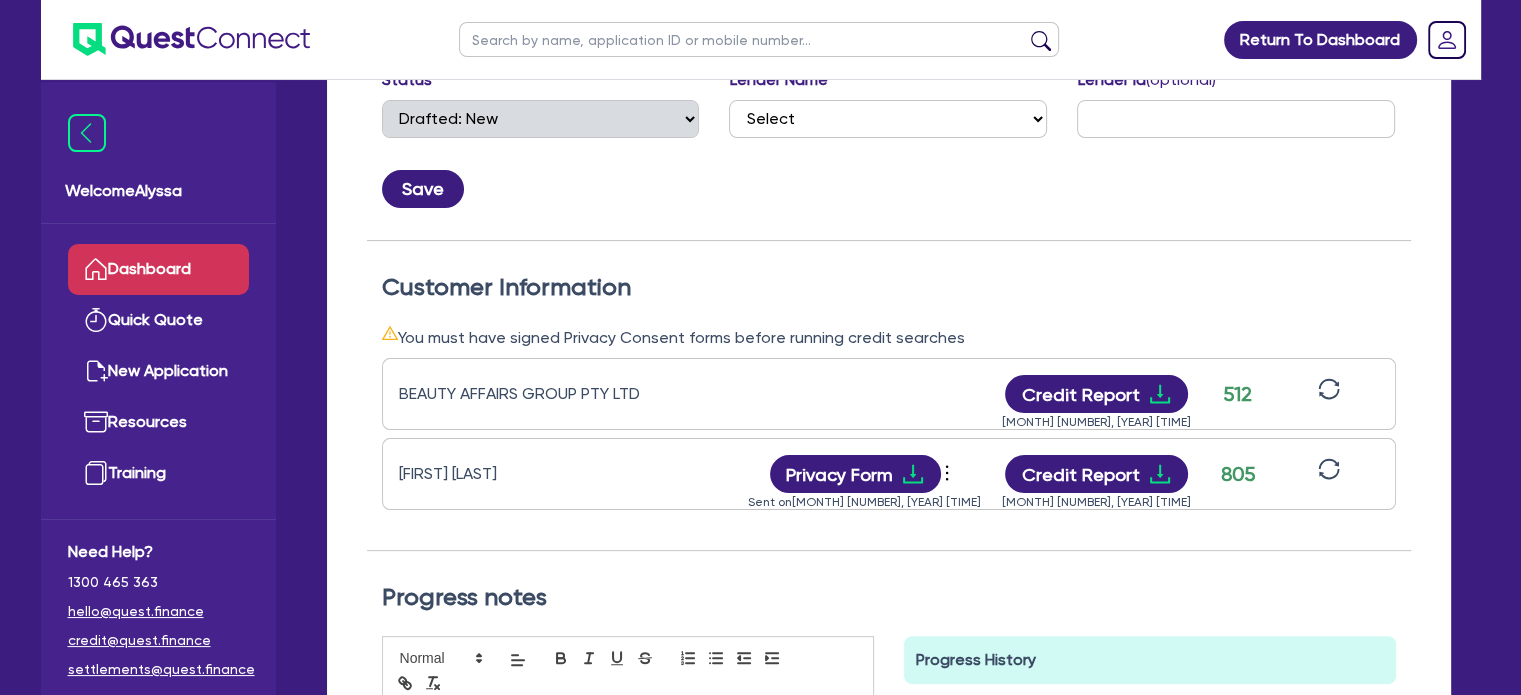 click on "Dashboard" at bounding box center [158, 269] 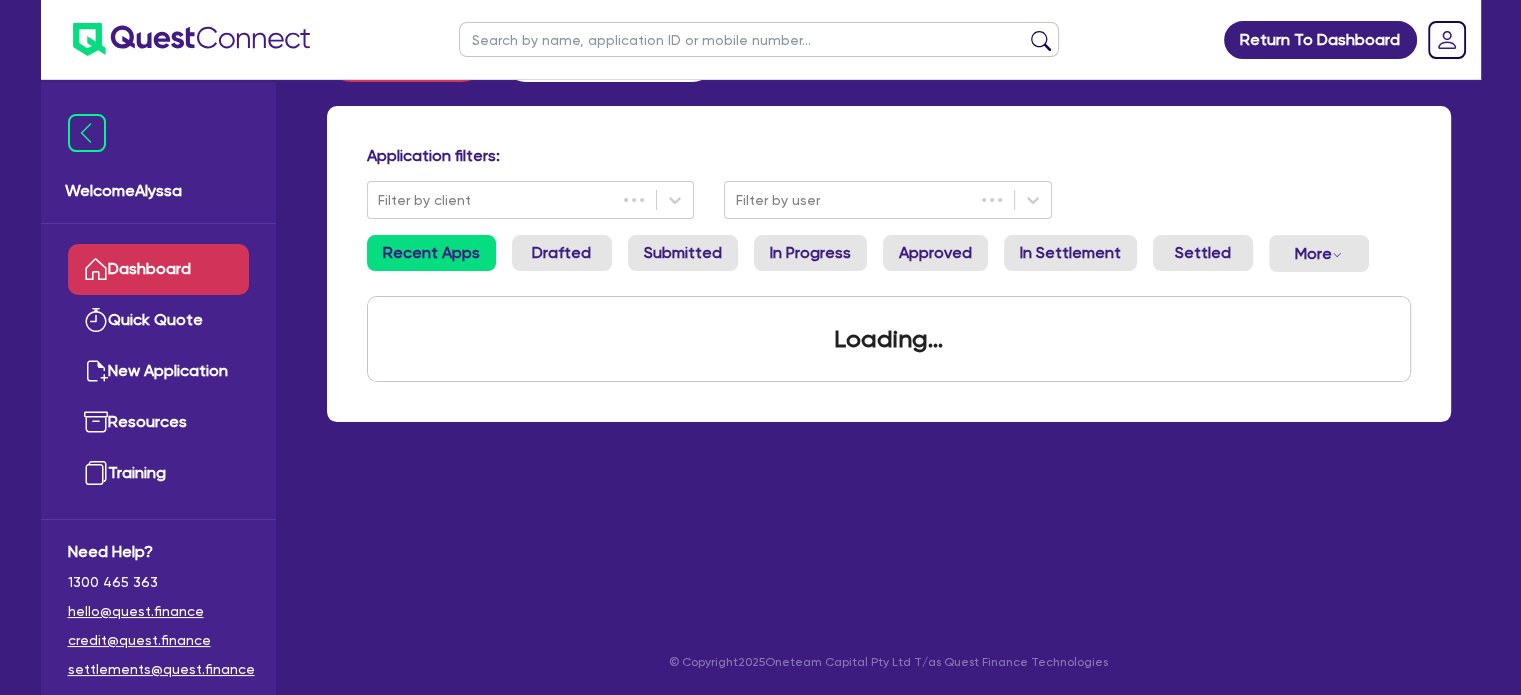 scroll, scrollTop: 0, scrollLeft: 0, axis: both 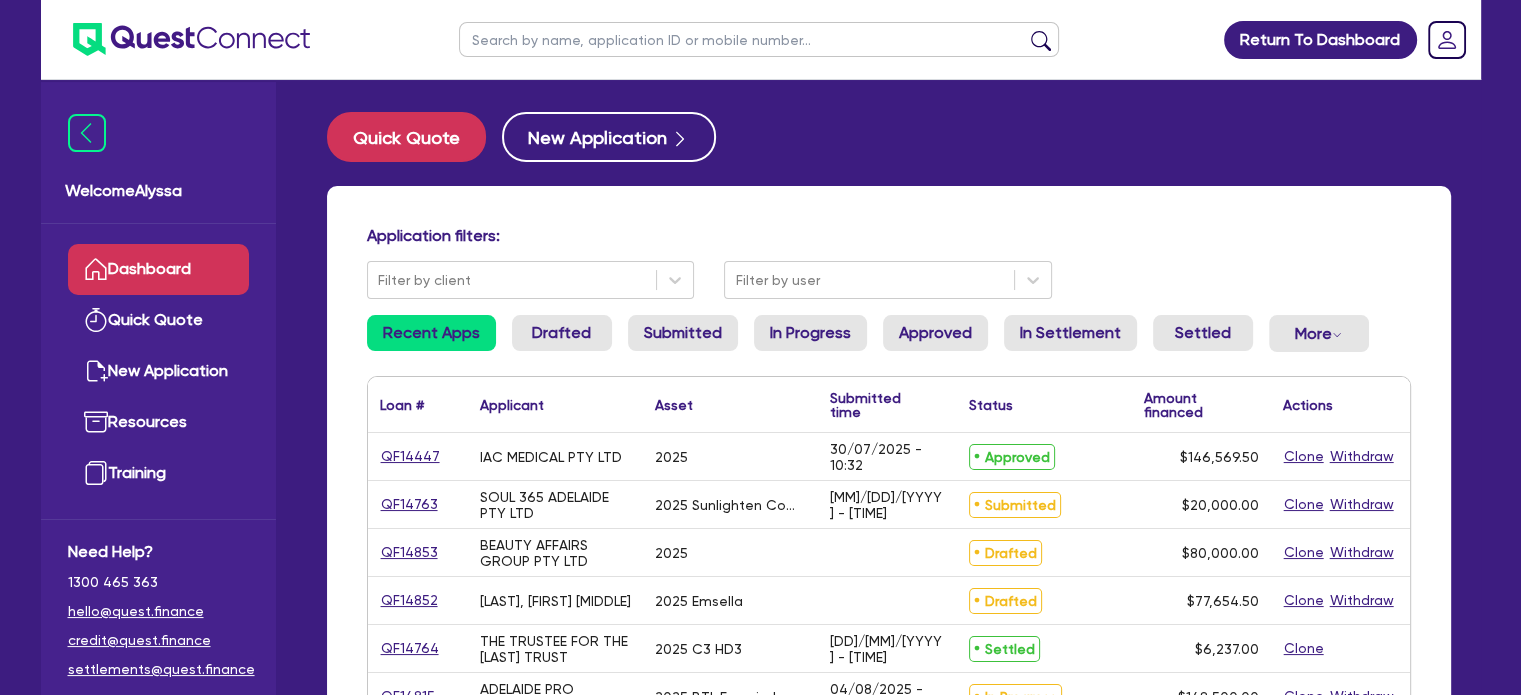 click at bounding box center [759, 39] 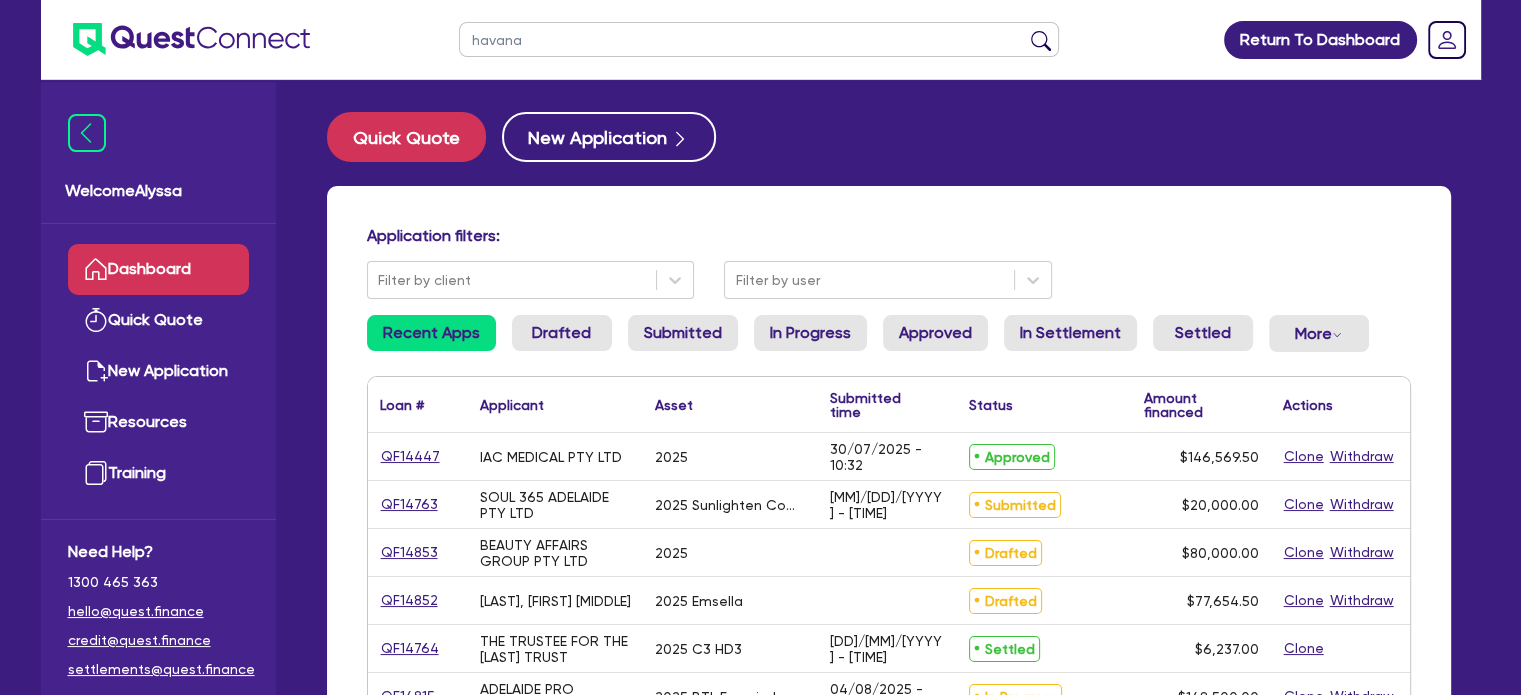 type on "havana" 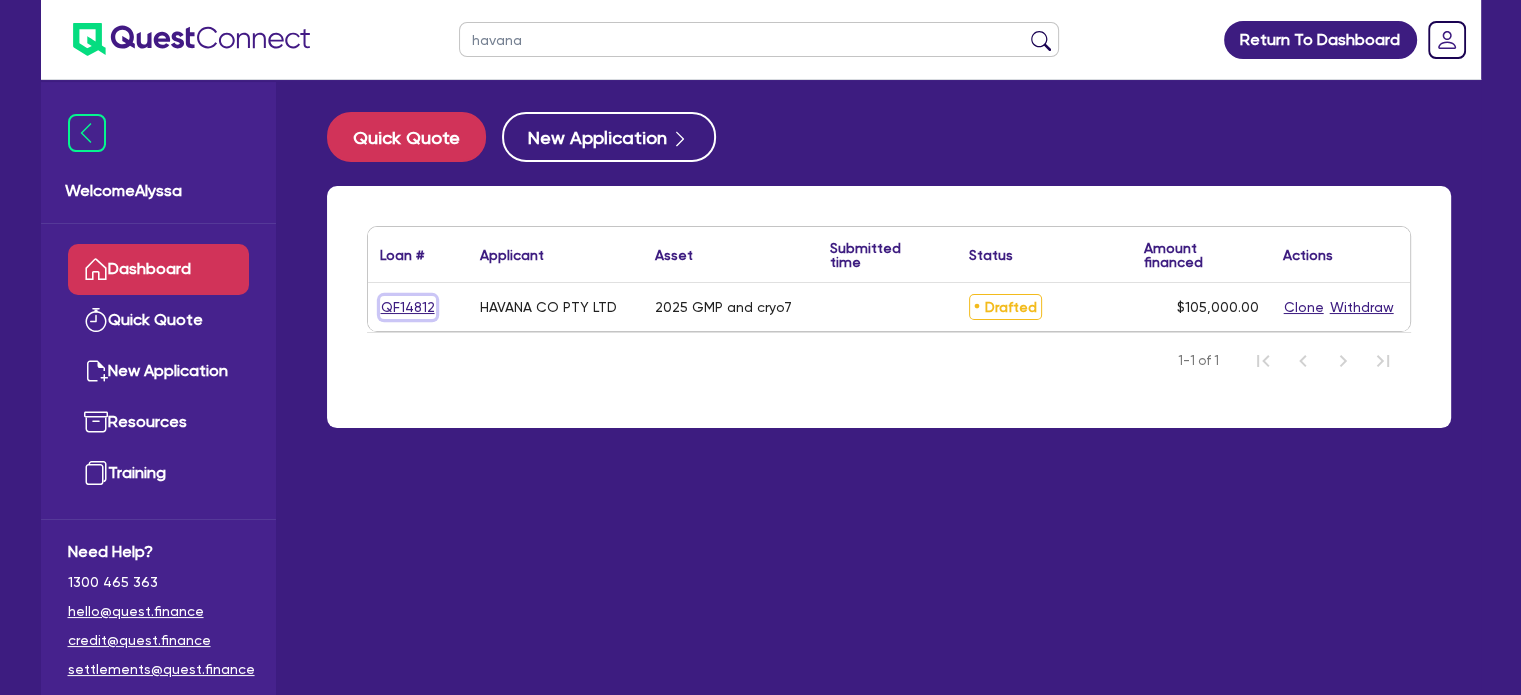 click on "QF14812" at bounding box center (408, 307) 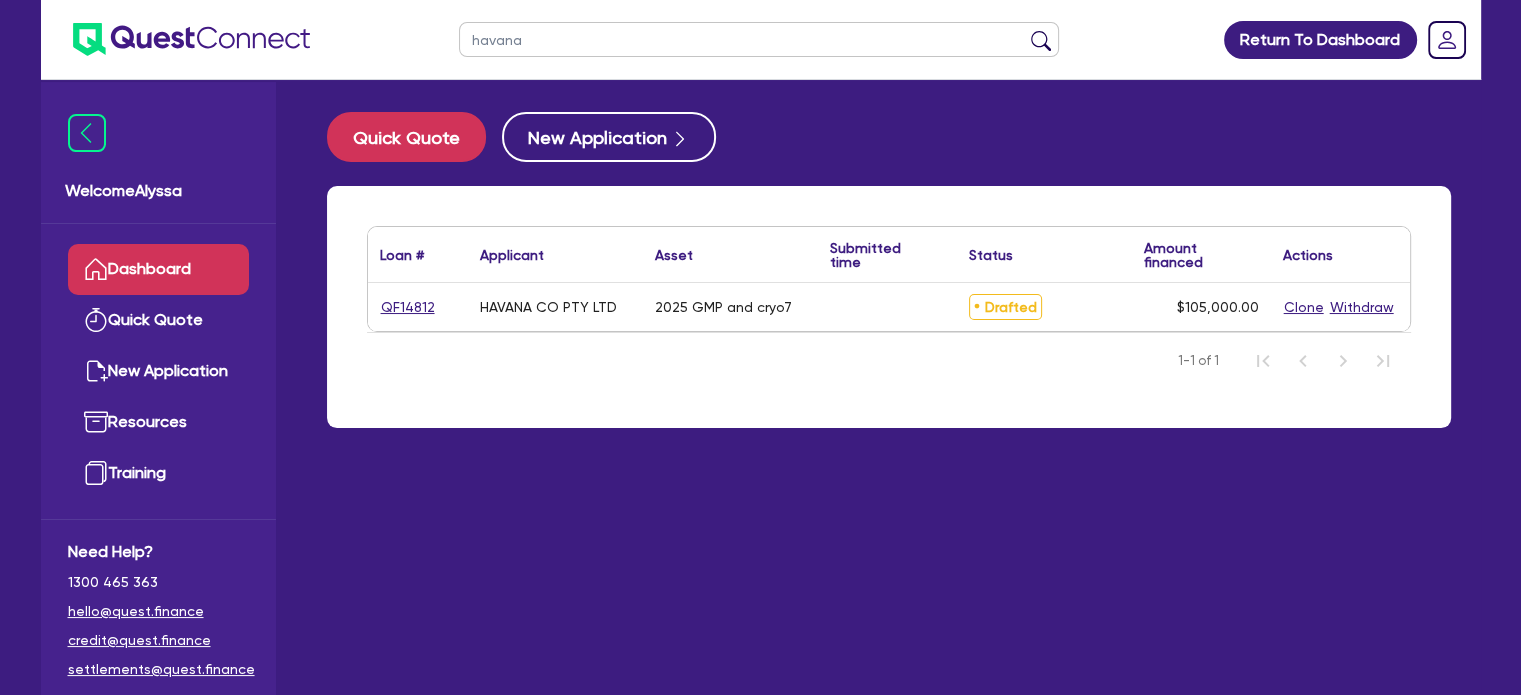select on "TERTIARY_ASSETS" 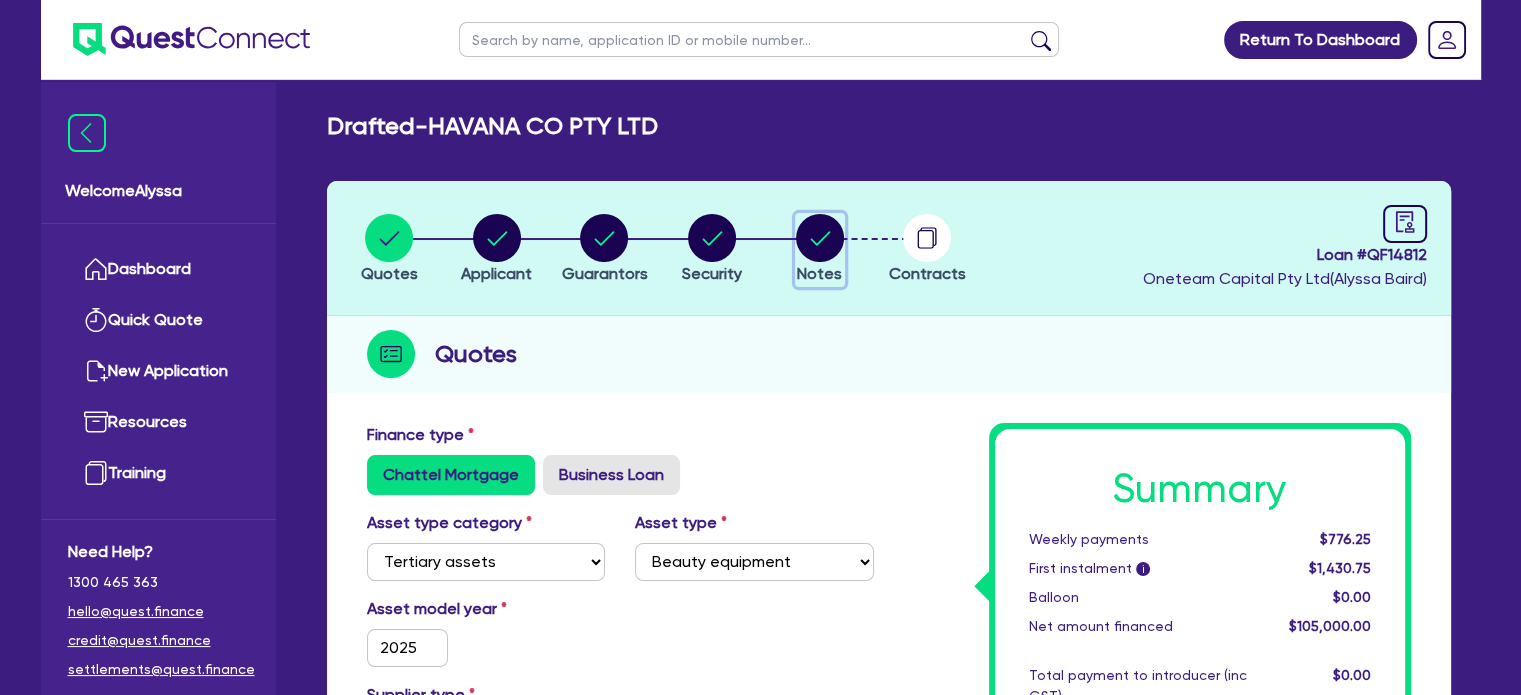 click 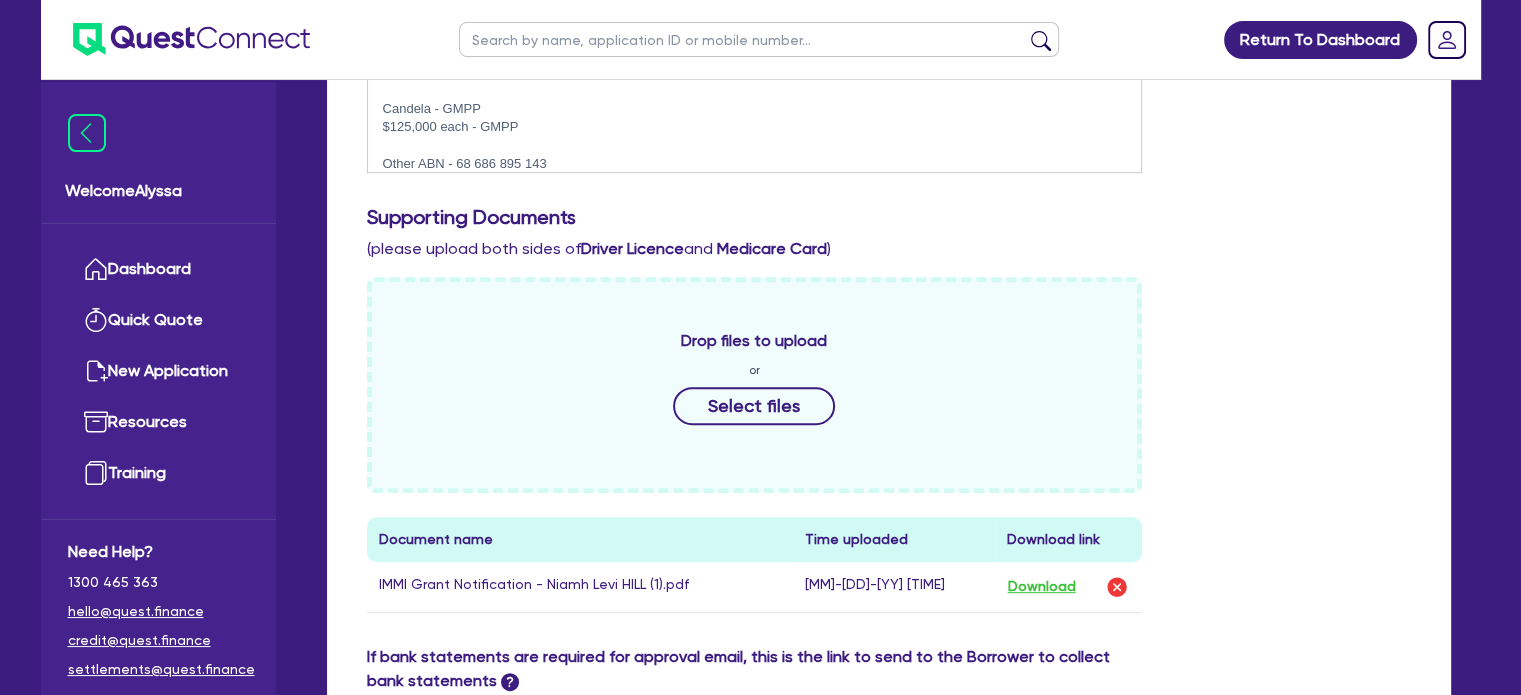 scroll, scrollTop: 692, scrollLeft: 0, axis: vertical 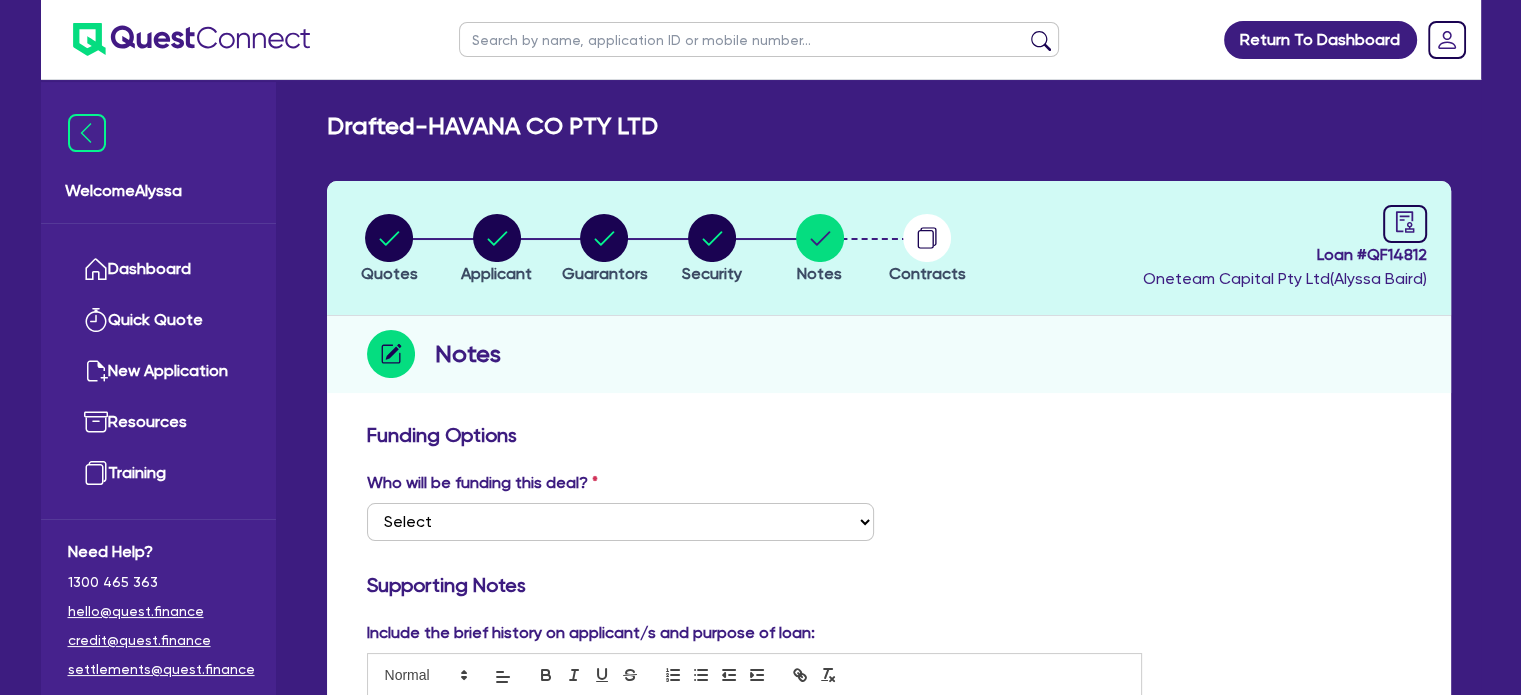 click at bounding box center [759, 39] 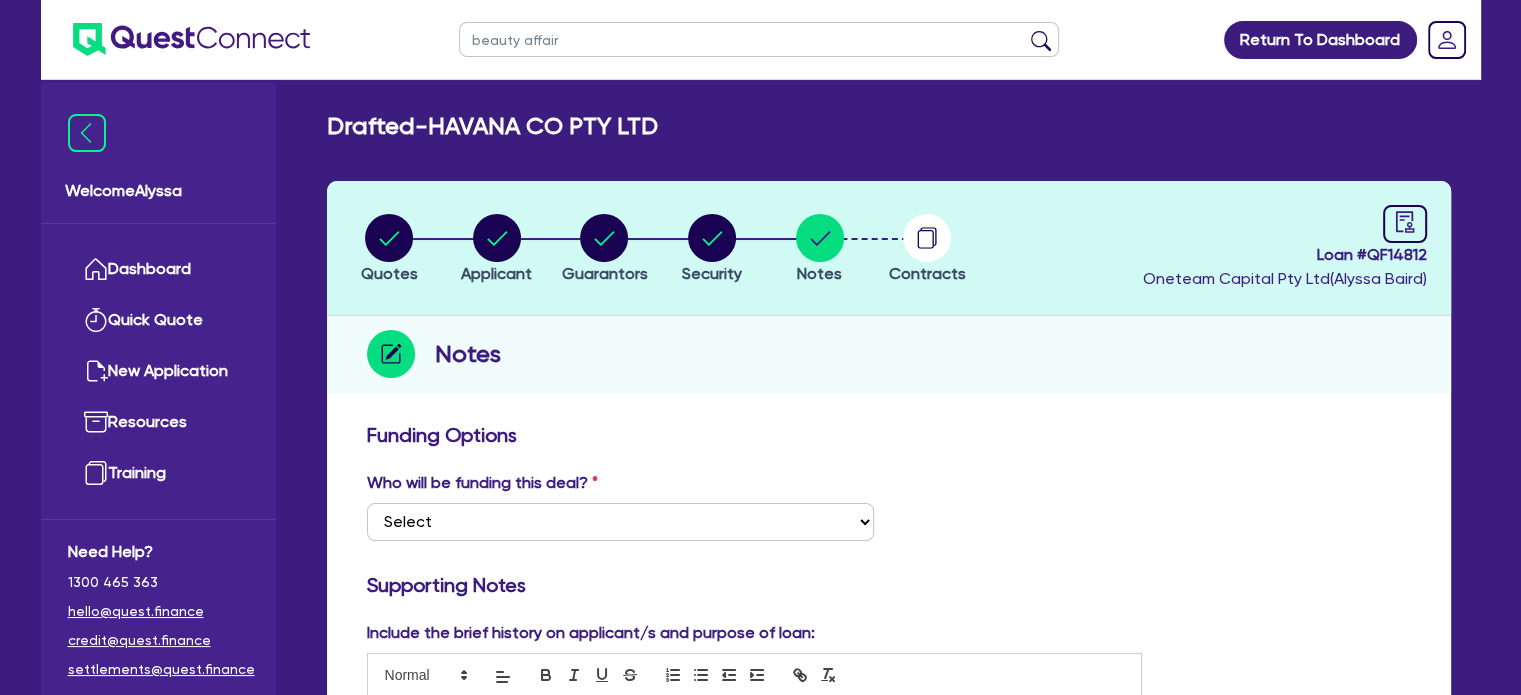 type on "beauty affairs" 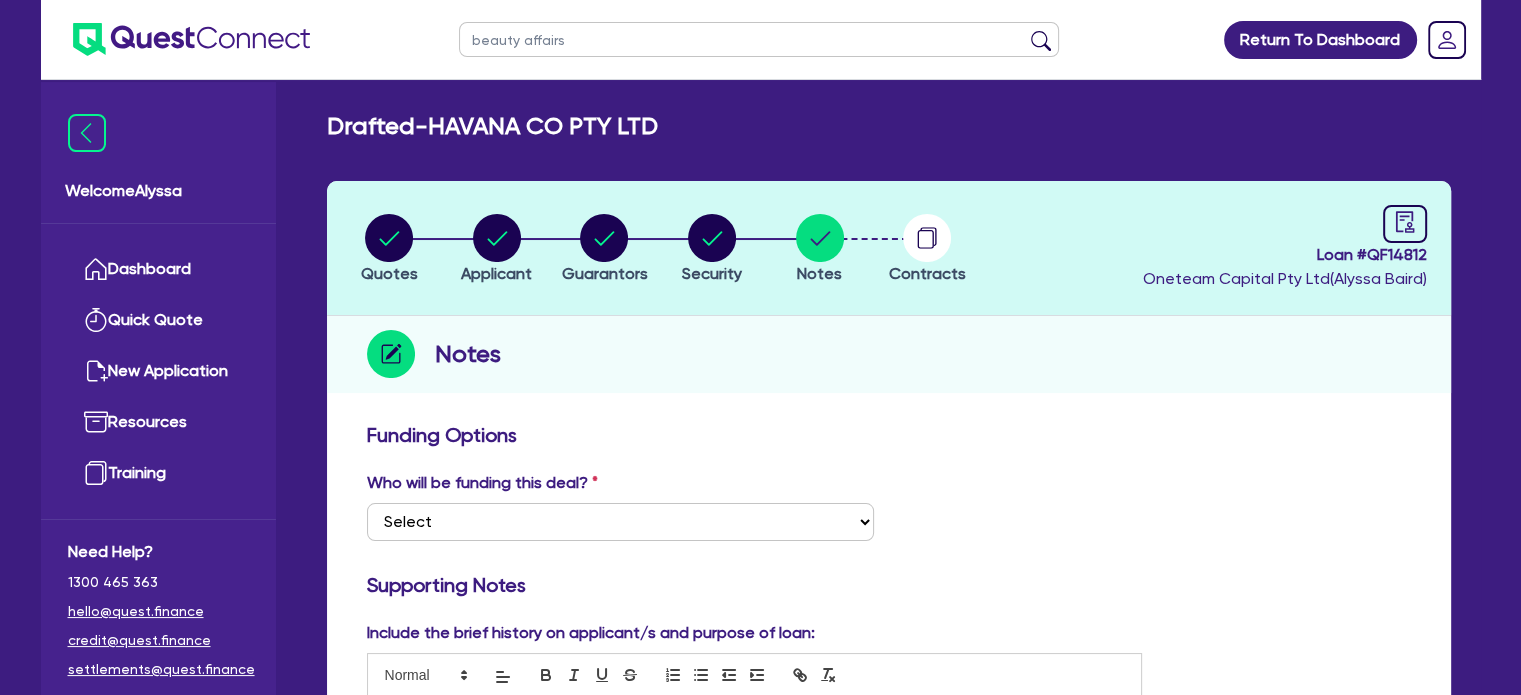 click at bounding box center (1041, 44) 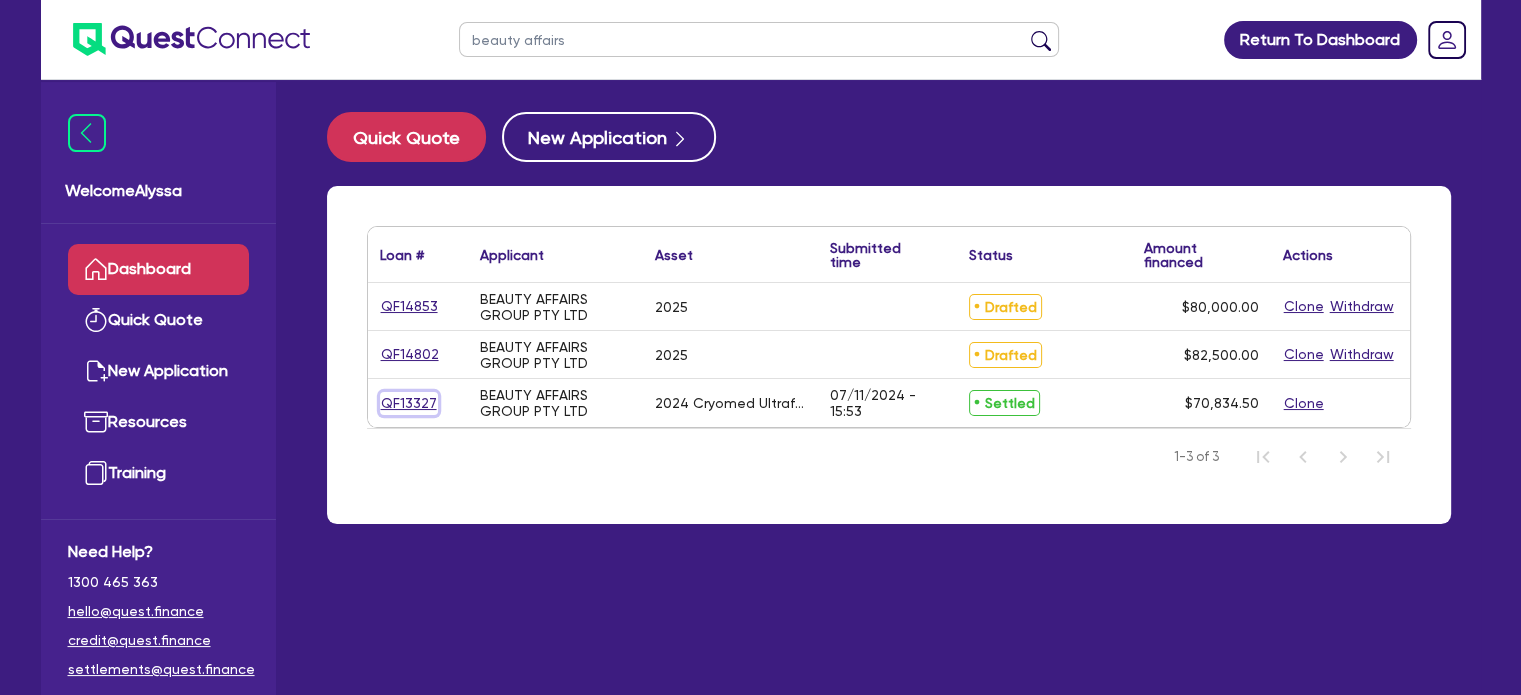 click on "QF13327" at bounding box center [409, 403] 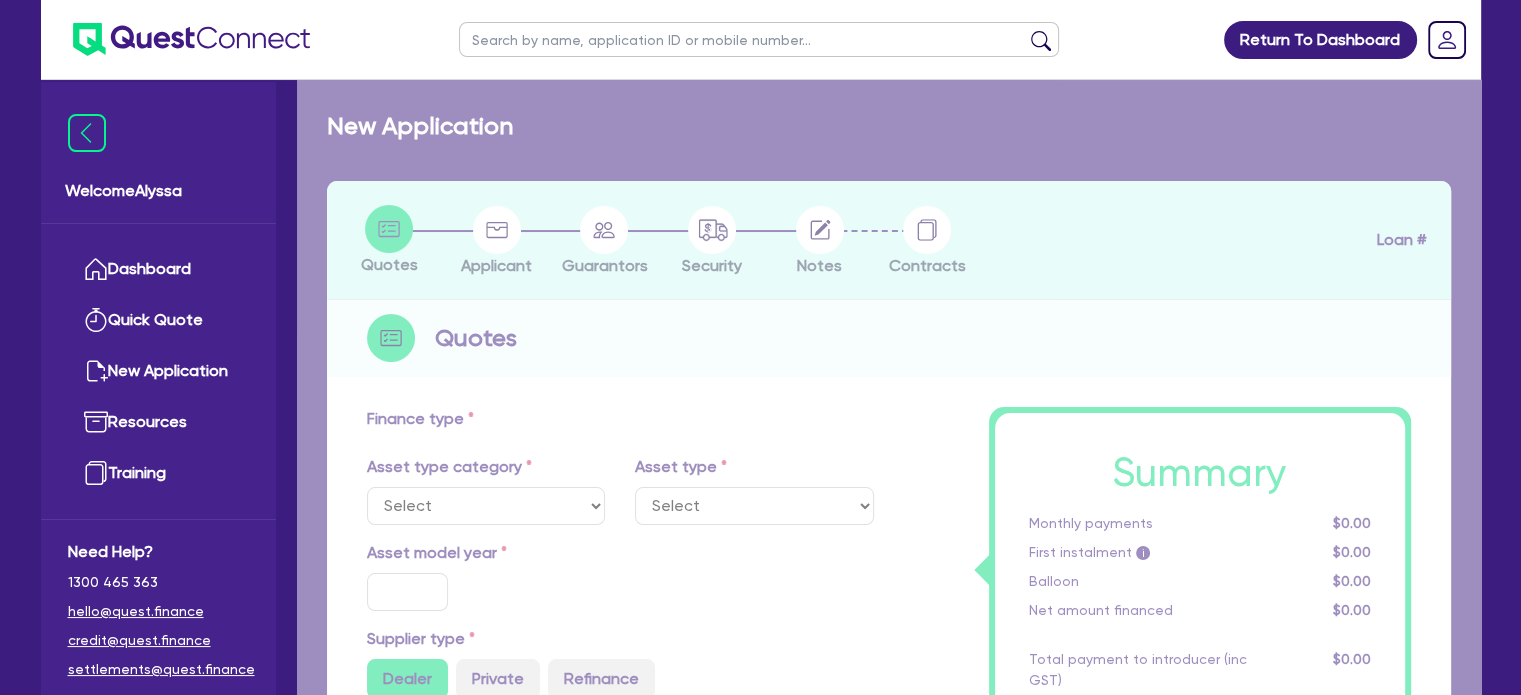 select on "TERTIARY_ASSETS" 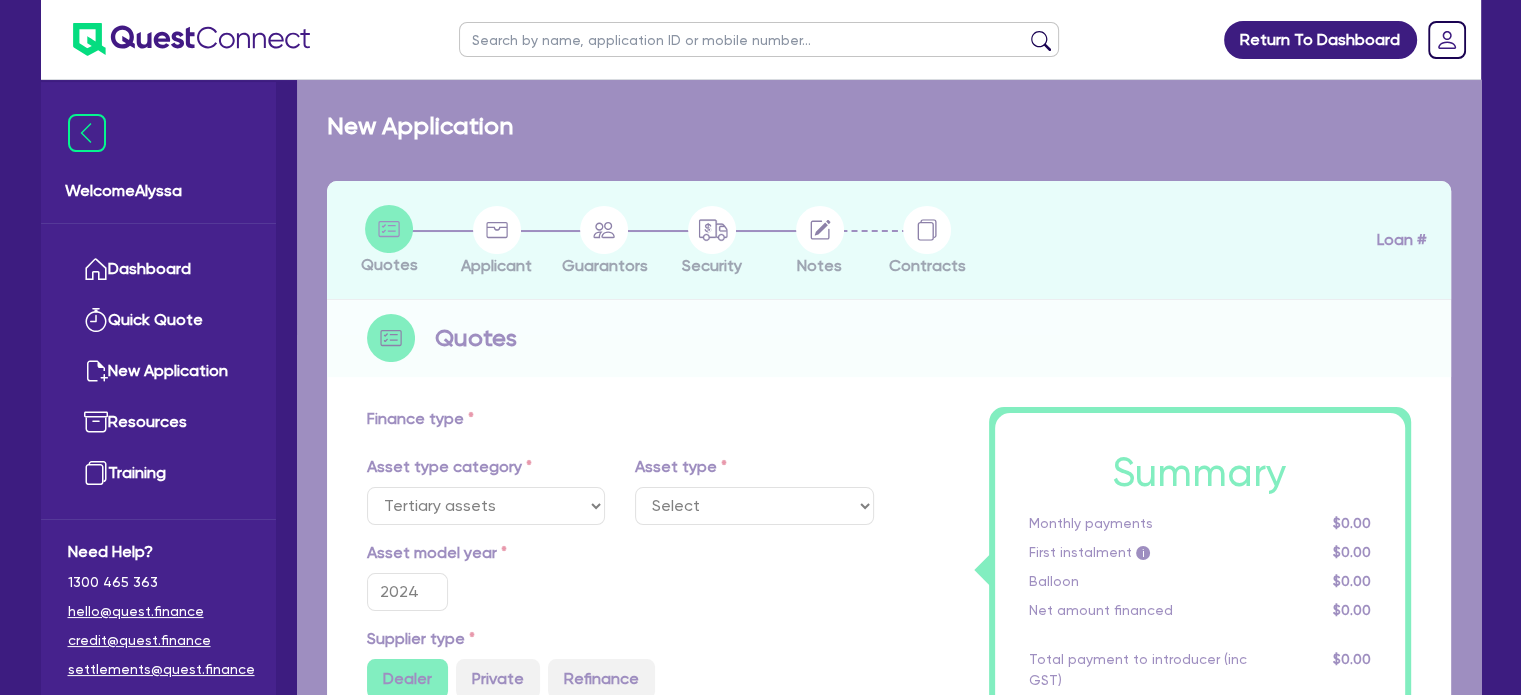 select on "BEAUTY_EQUIPMENT" 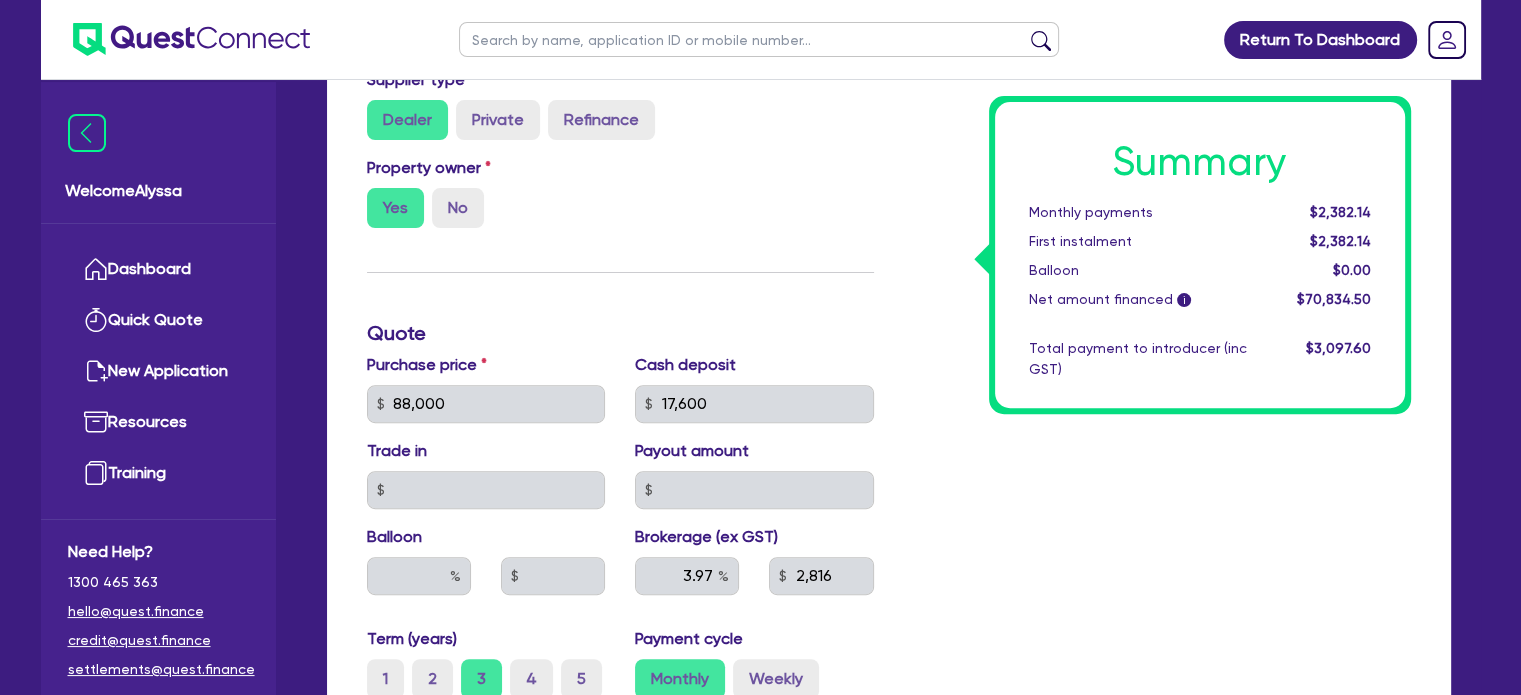 scroll, scrollTop: 0, scrollLeft: 0, axis: both 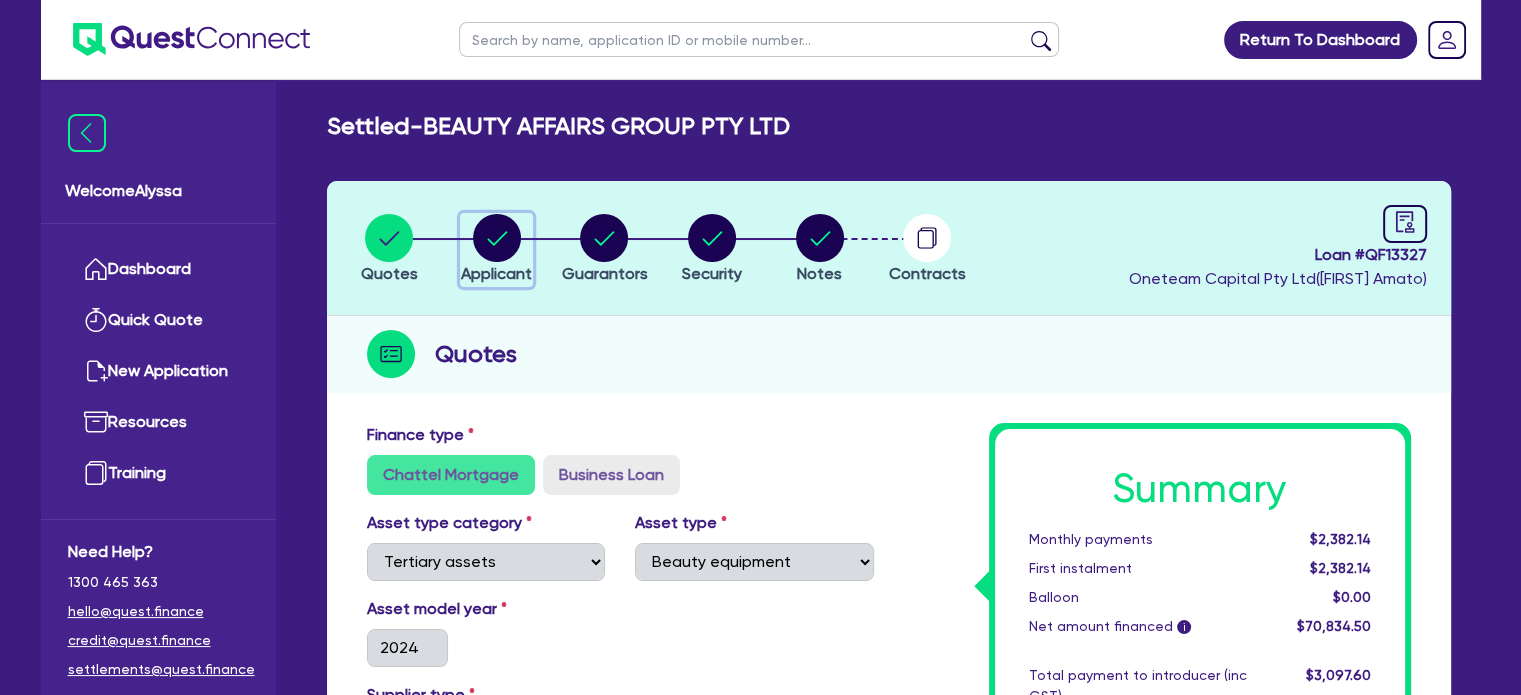 click 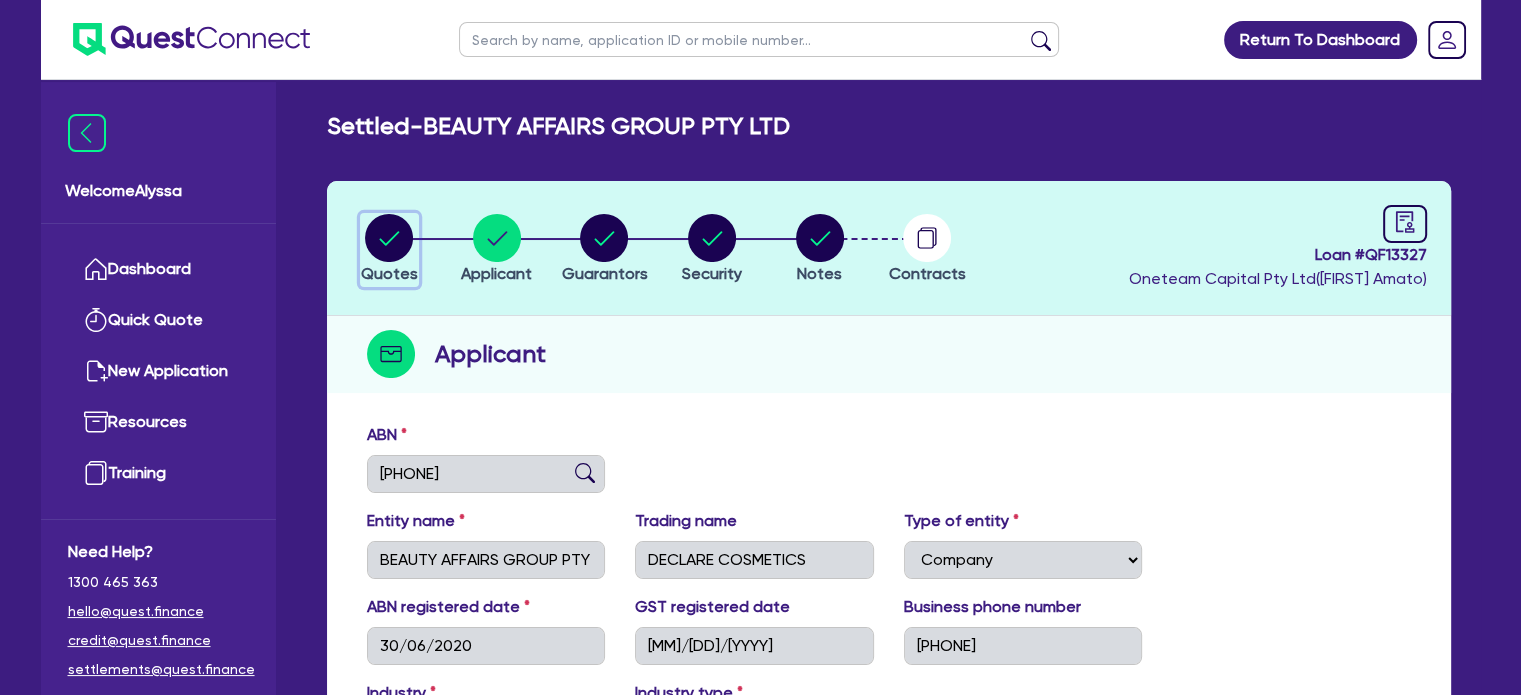 click 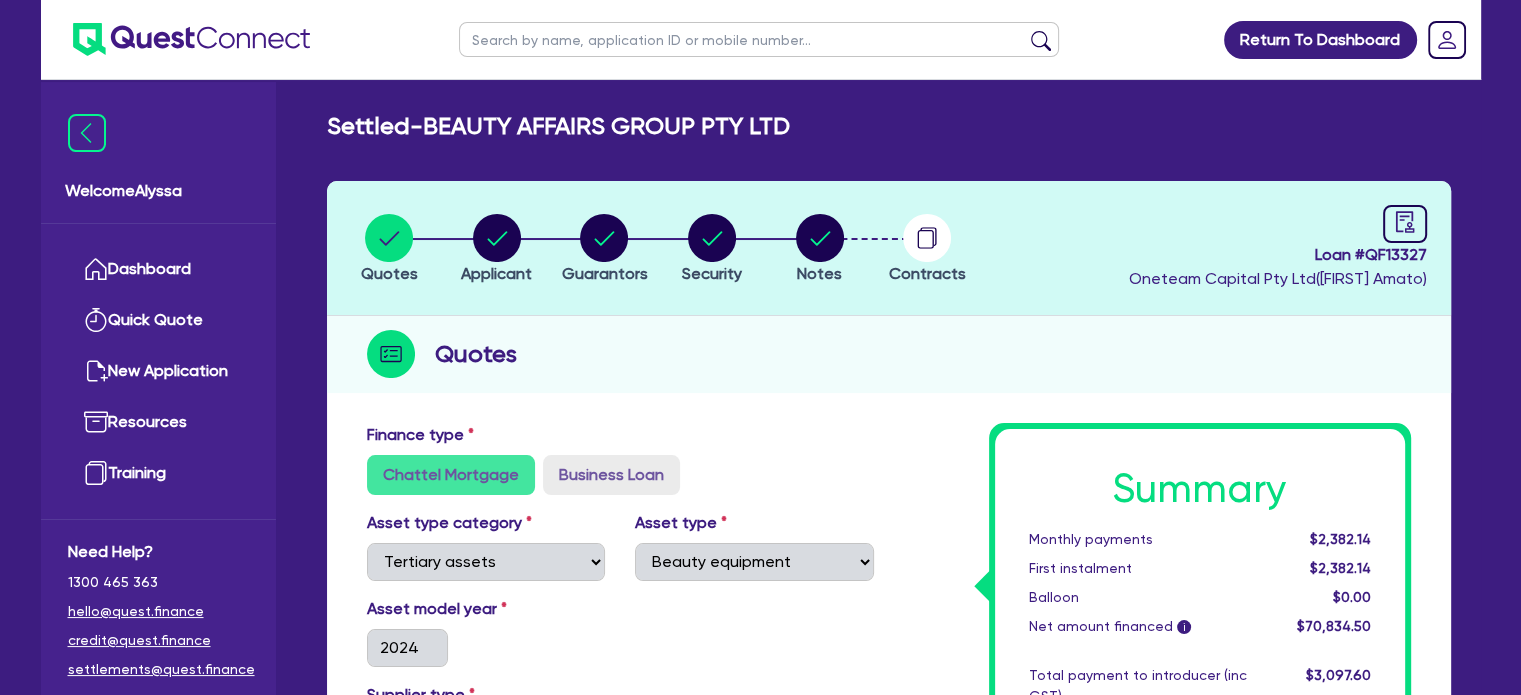 click at bounding box center (759, 39) 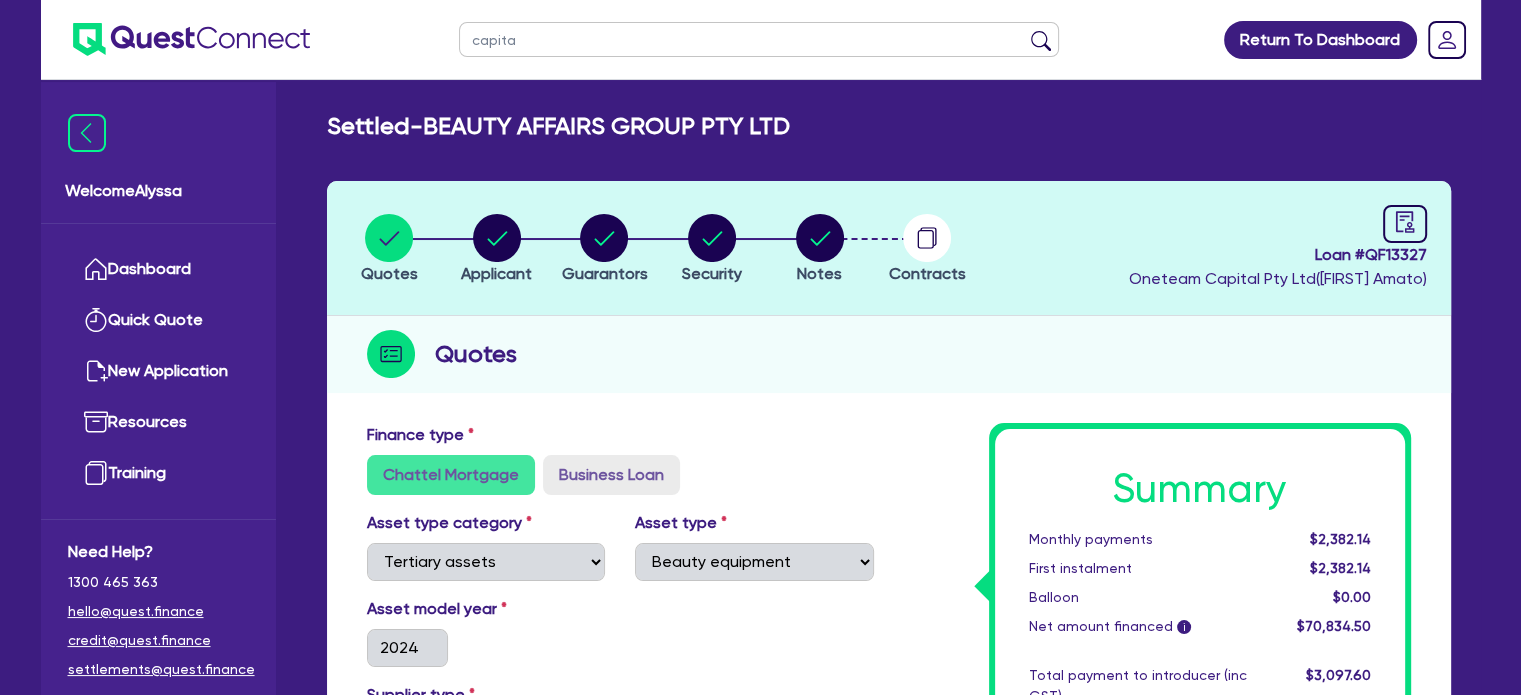 type on "capital" 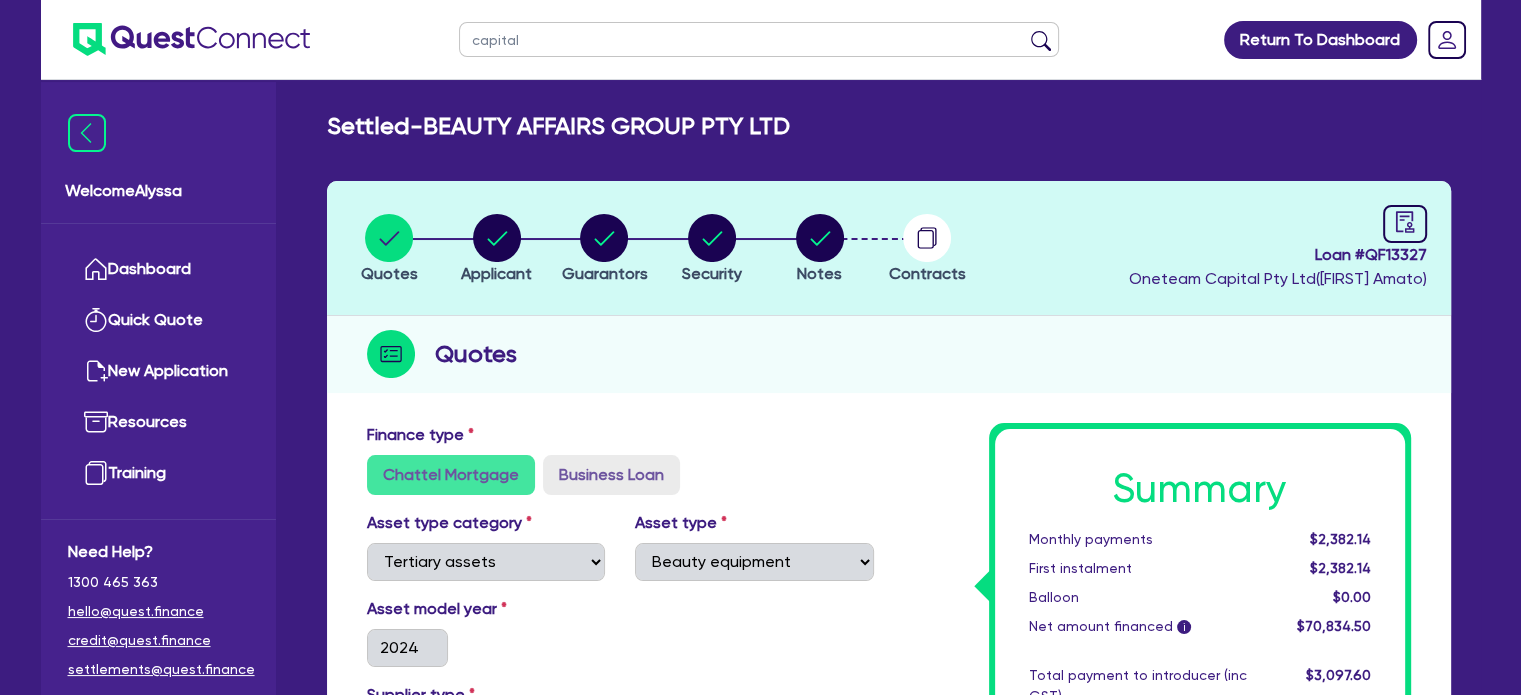 click at bounding box center [1041, 44] 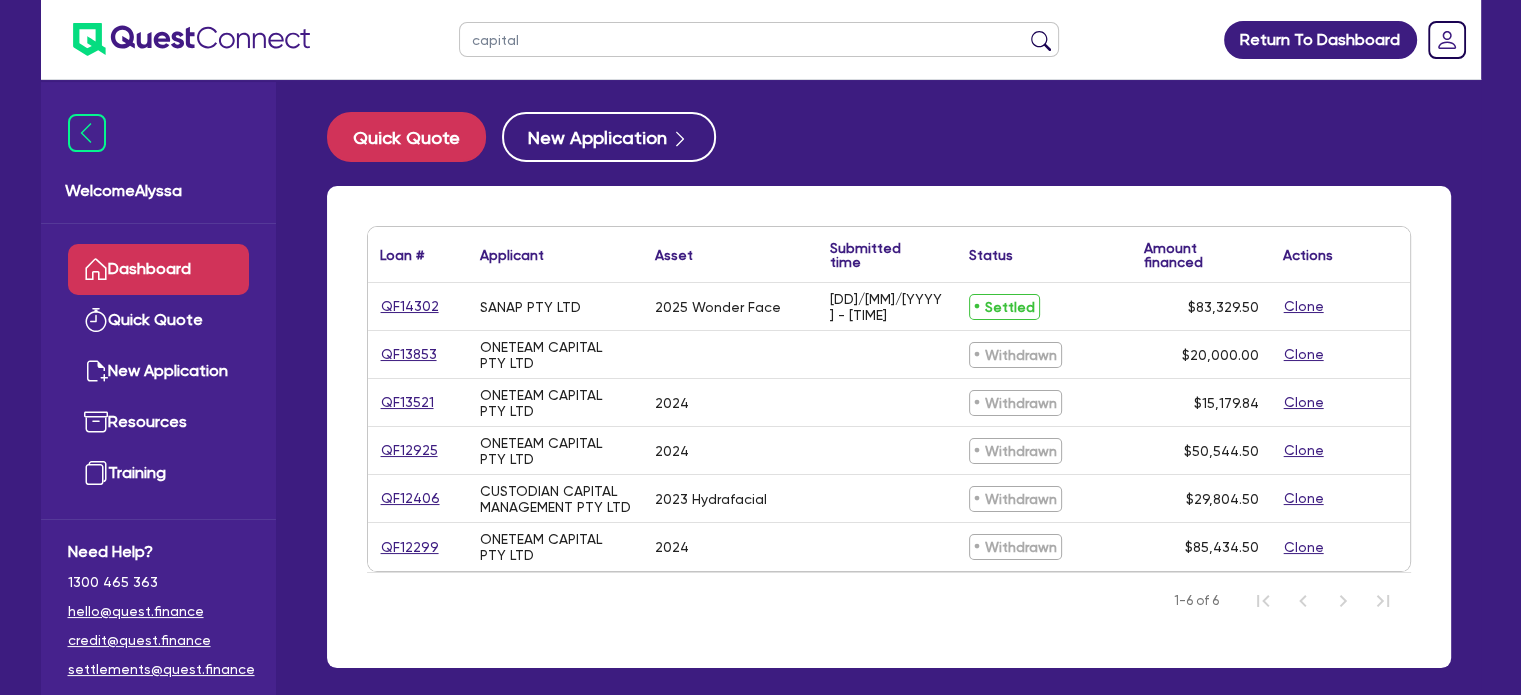 click on "capital" at bounding box center (759, 39) 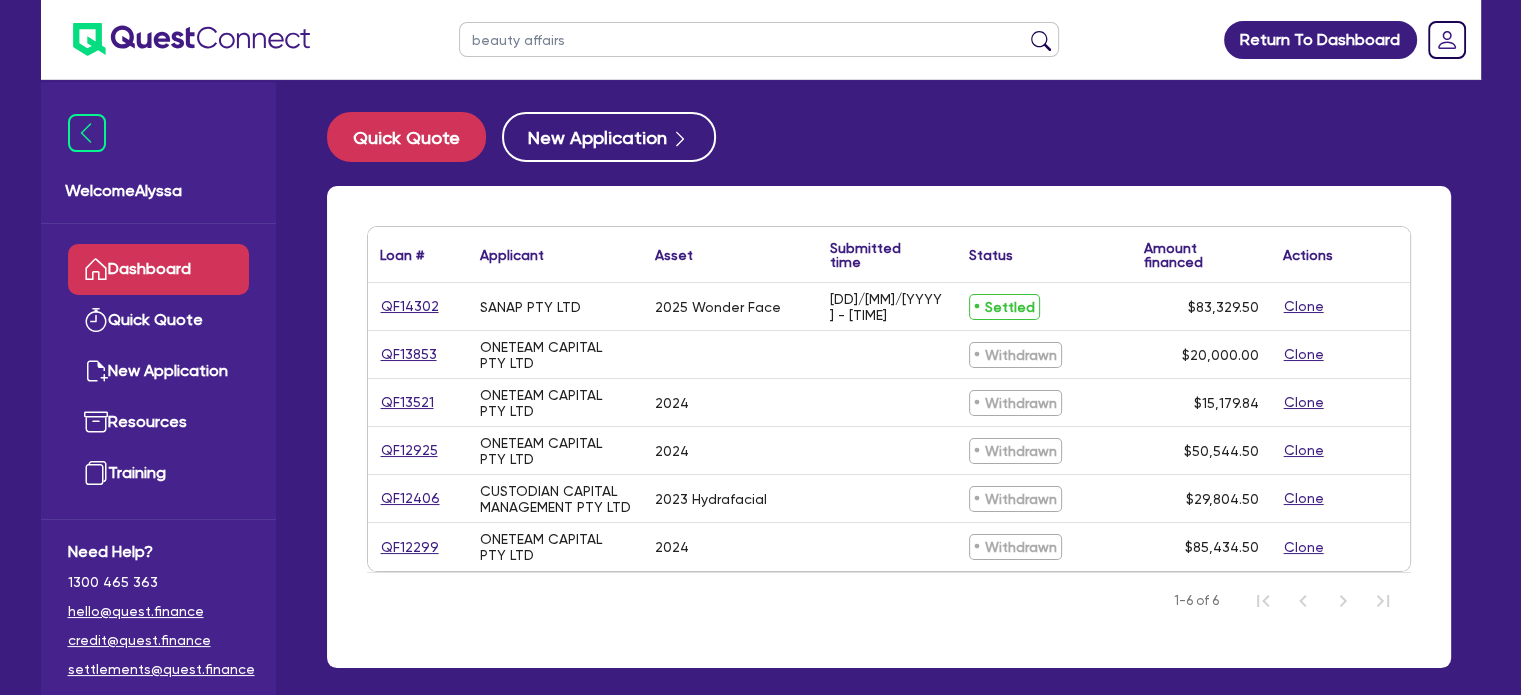 type on "beauty affairs" 